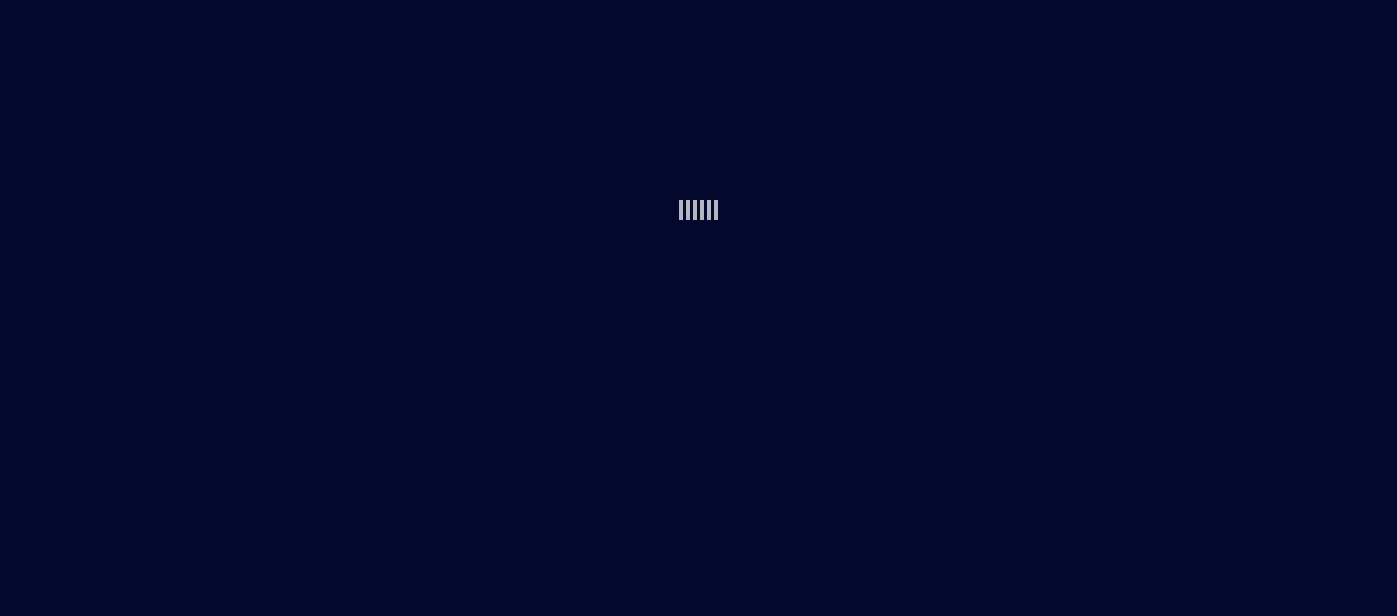 scroll, scrollTop: 0, scrollLeft: 0, axis: both 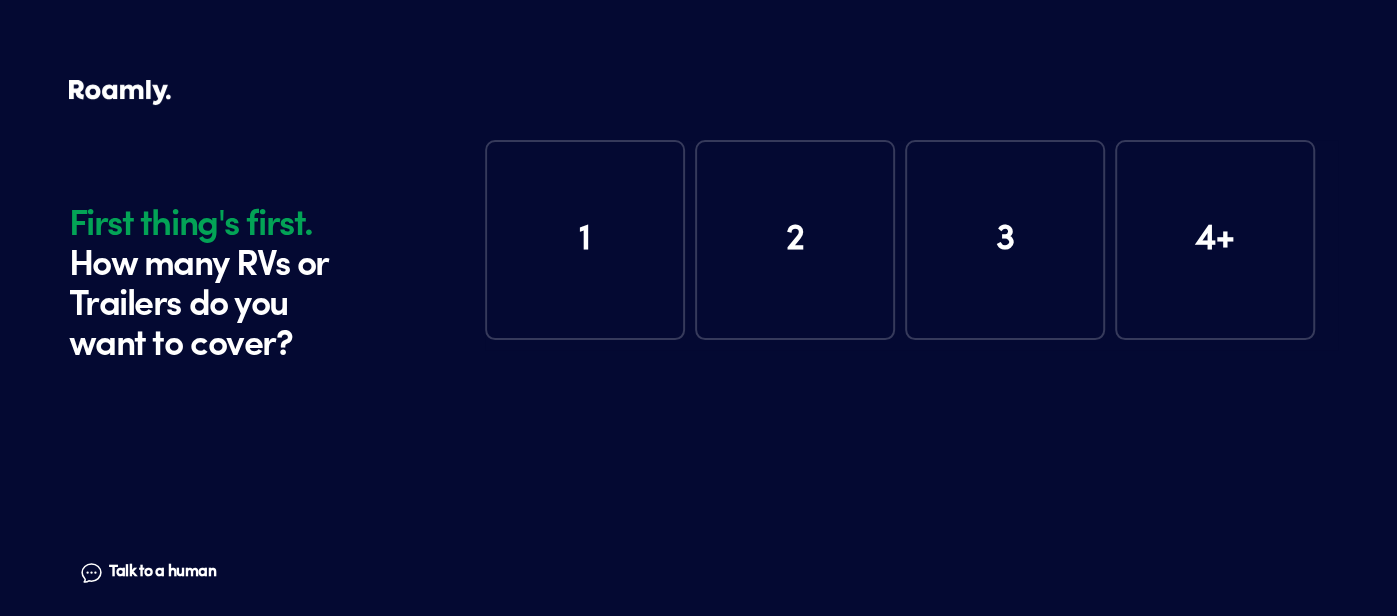 click on "1" at bounding box center (585, 240) 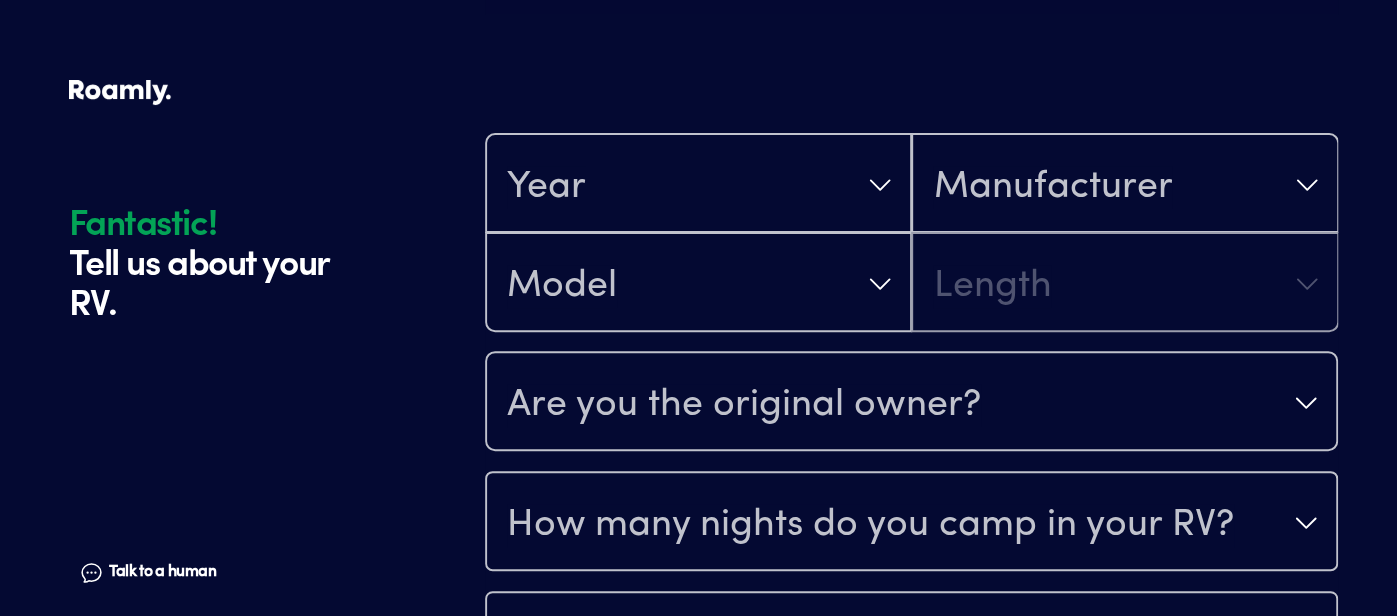 scroll, scrollTop: 395, scrollLeft: 0, axis: vertical 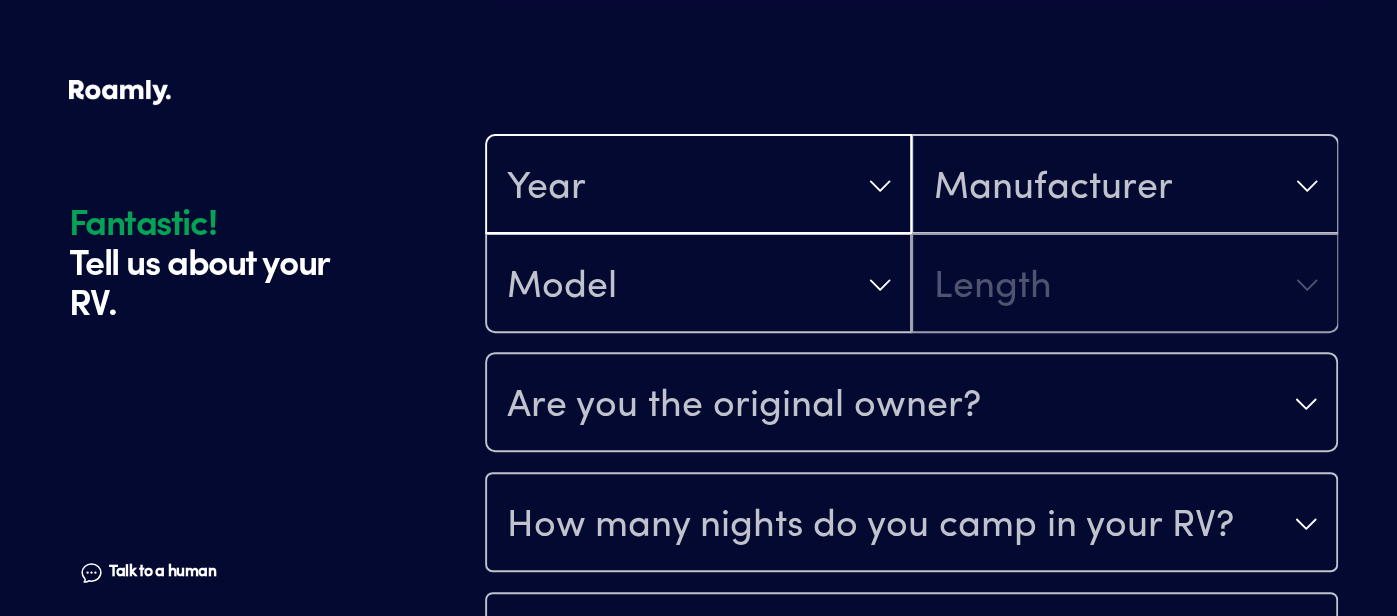 click on "Year" at bounding box center [698, 186] 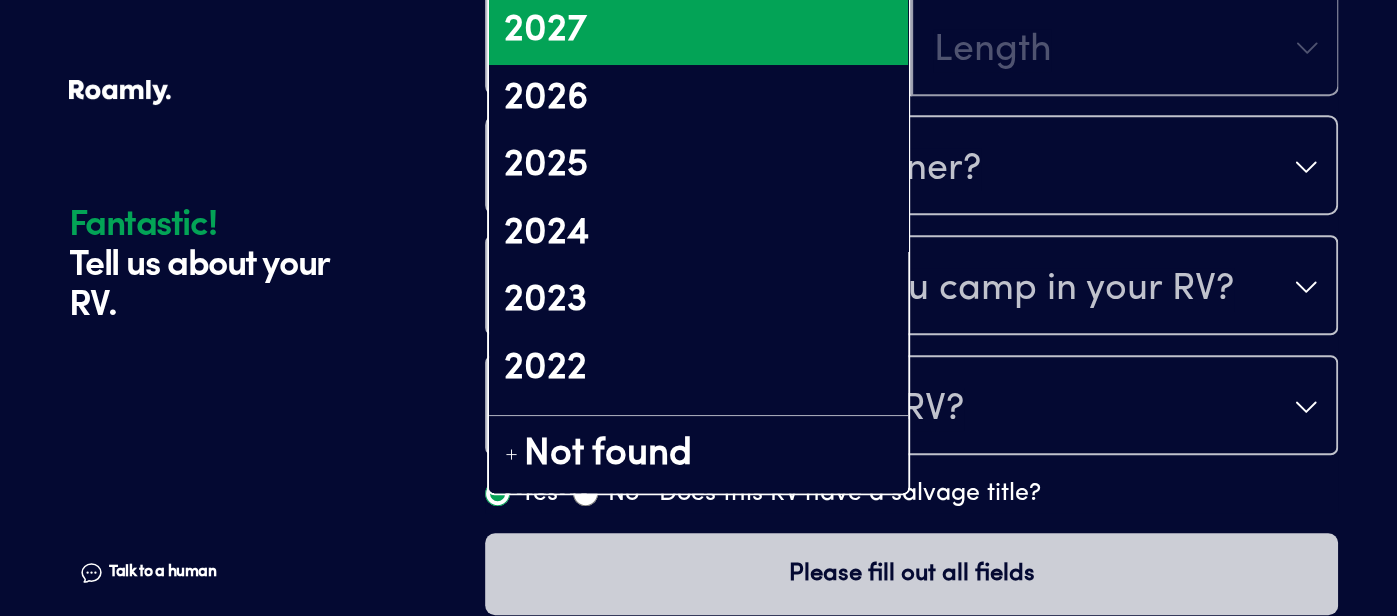 scroll, scrollTop: 640, scrollLeft: 0, axis: vertical 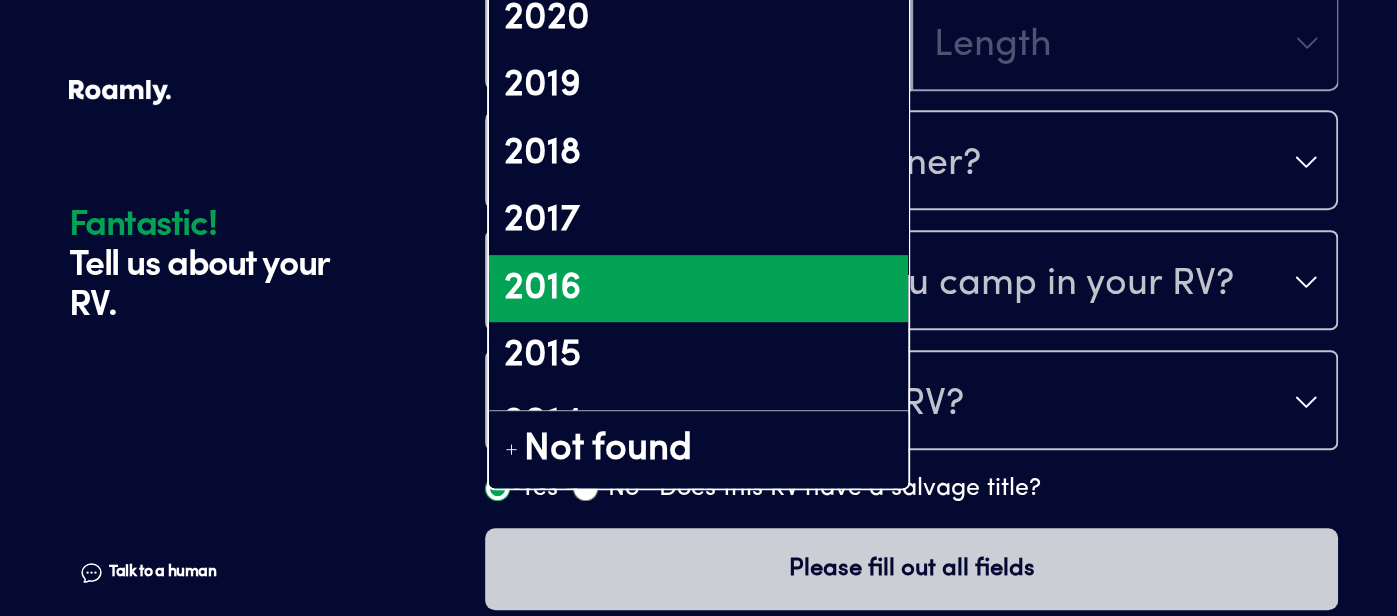 click on "2016" at bounding box center (698, 289) 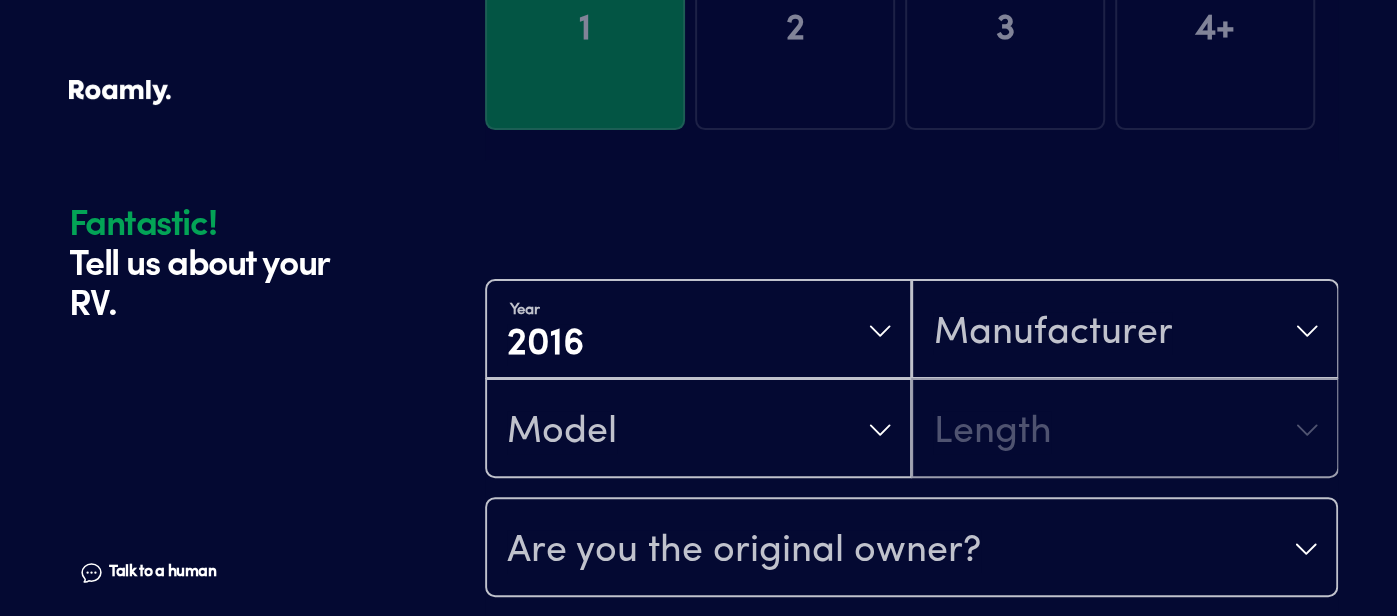scroll, scrollTop: 237, scrollLeft: 0, axis: vertical 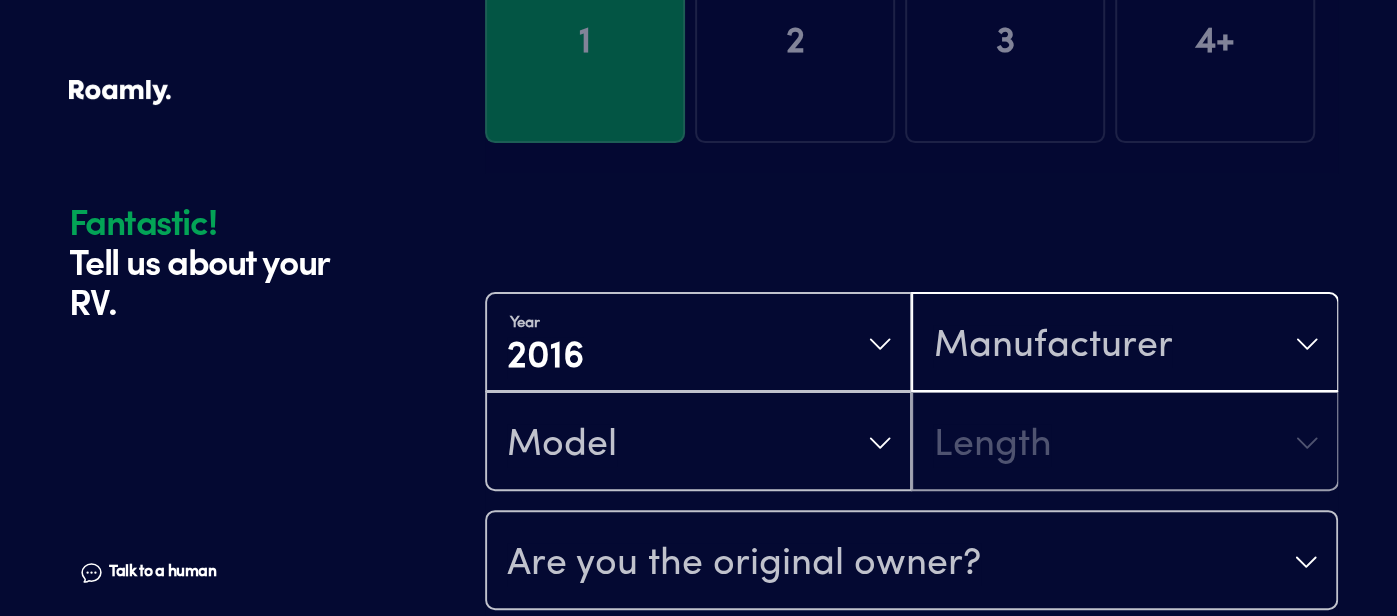 click on "Manufacturer" at bounding box center [1124, 344] 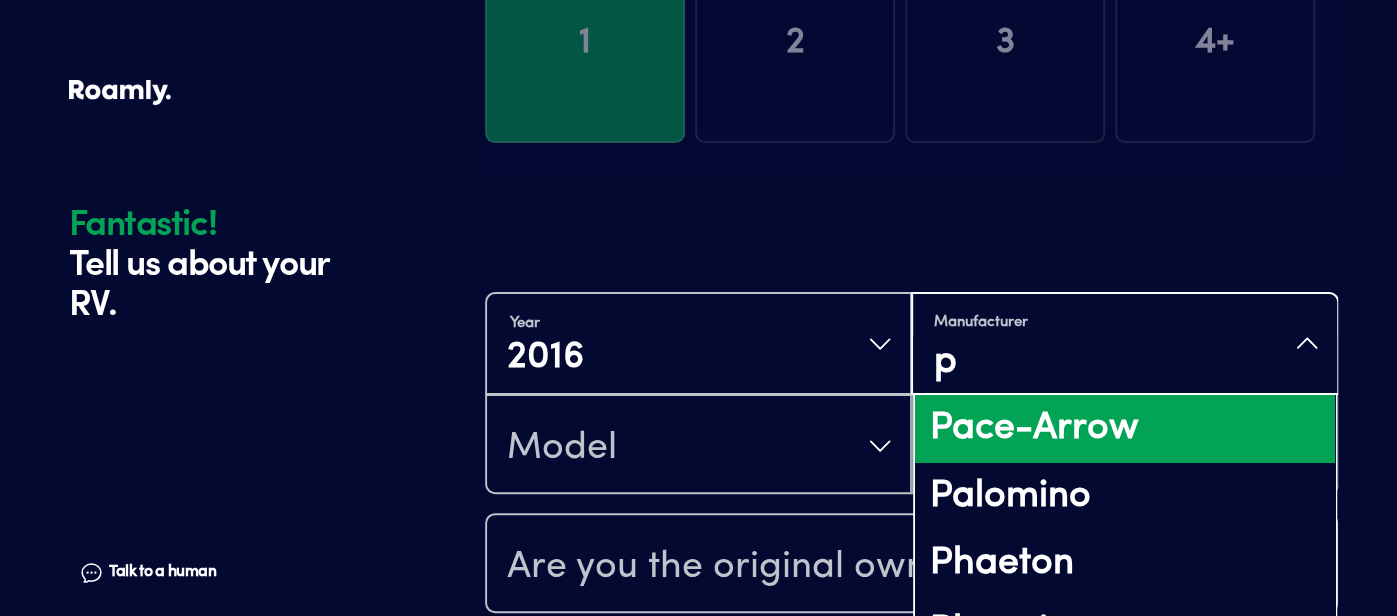 type on "pl" 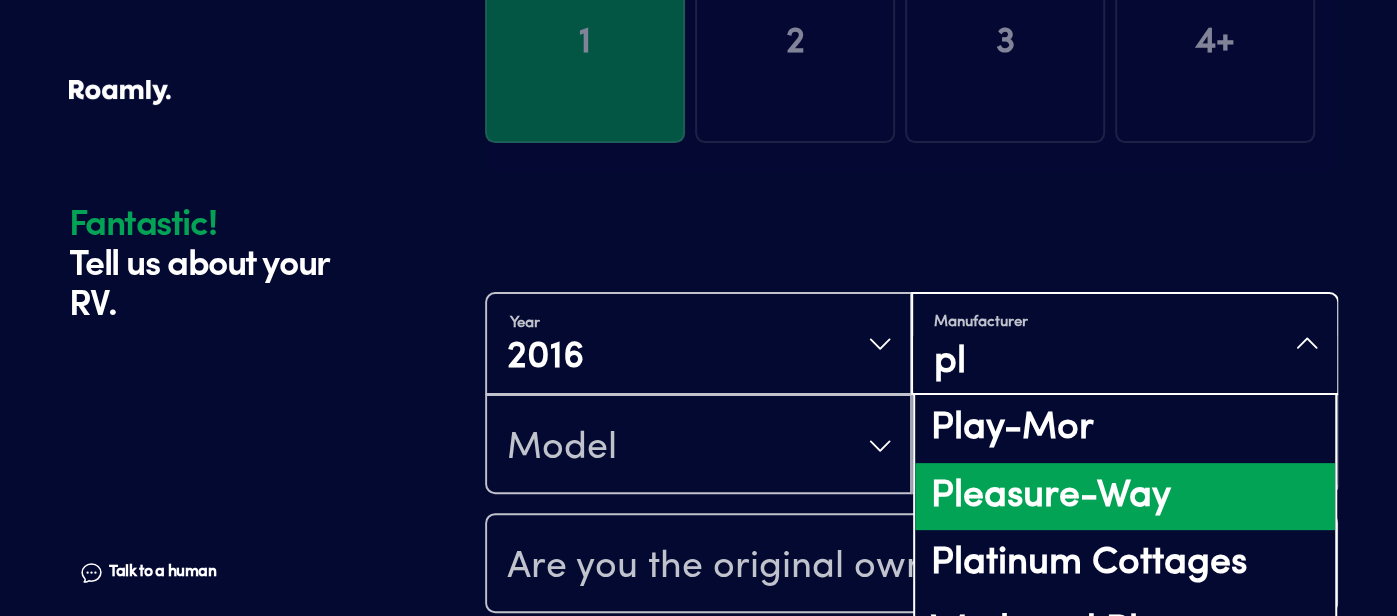 click on "Pleasure-Way" at bounding box center [1124, 497] 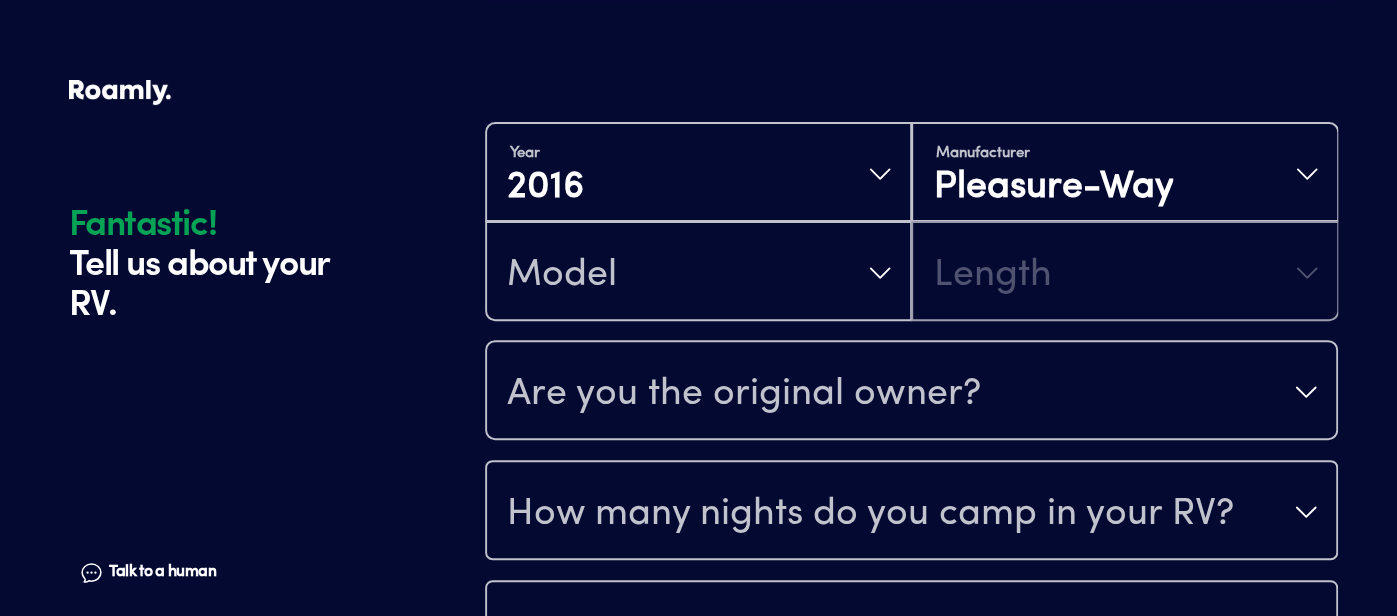 scroll, scrollTop: 408, scrollLeft: 0, axis: vertical 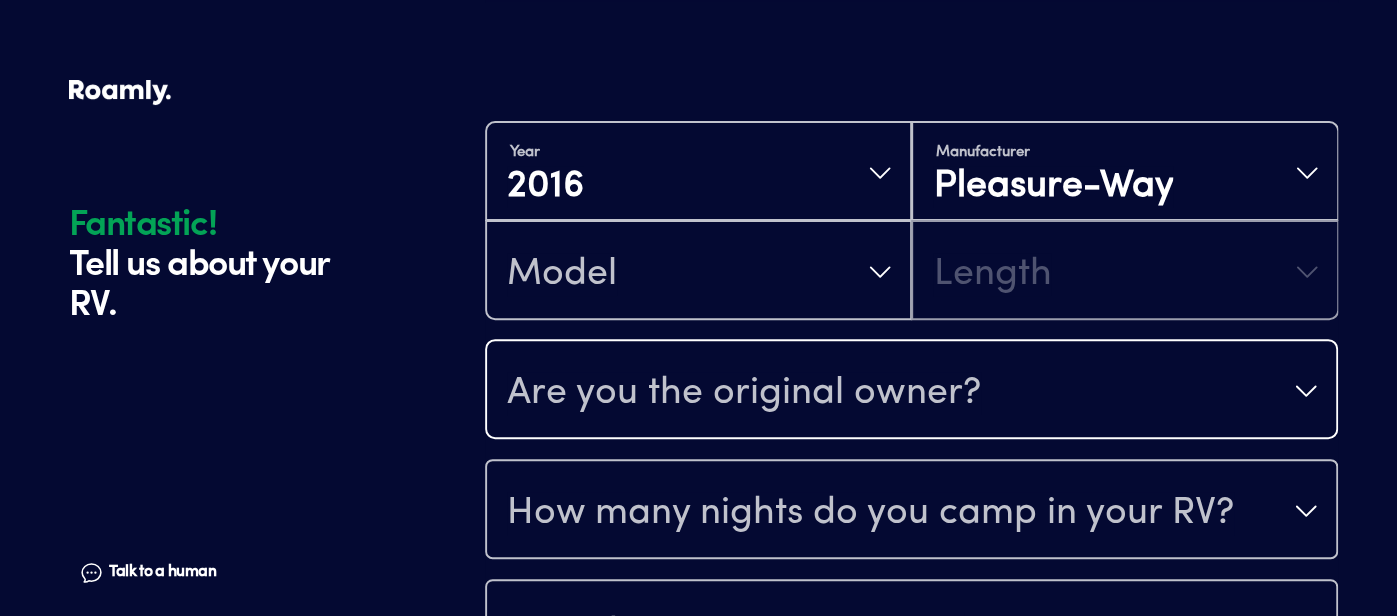 click on "Are you the original owner?" at bounding box center [911, 391] 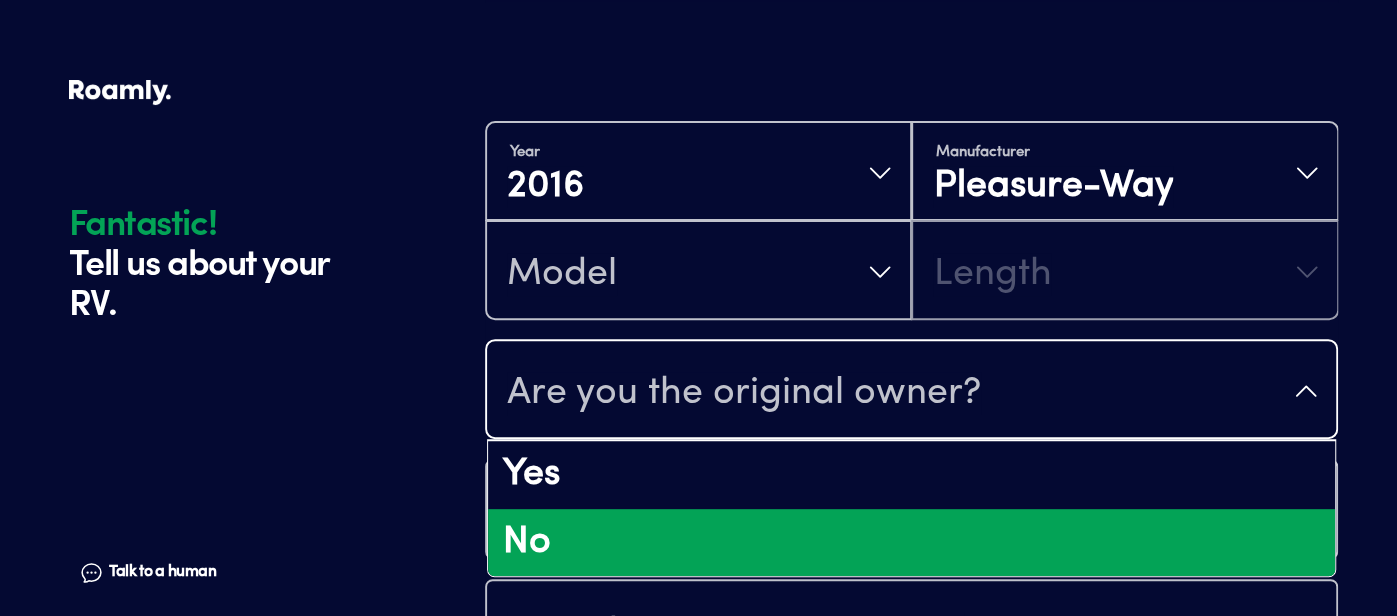 click on "No" at bounding box center [911, 543] 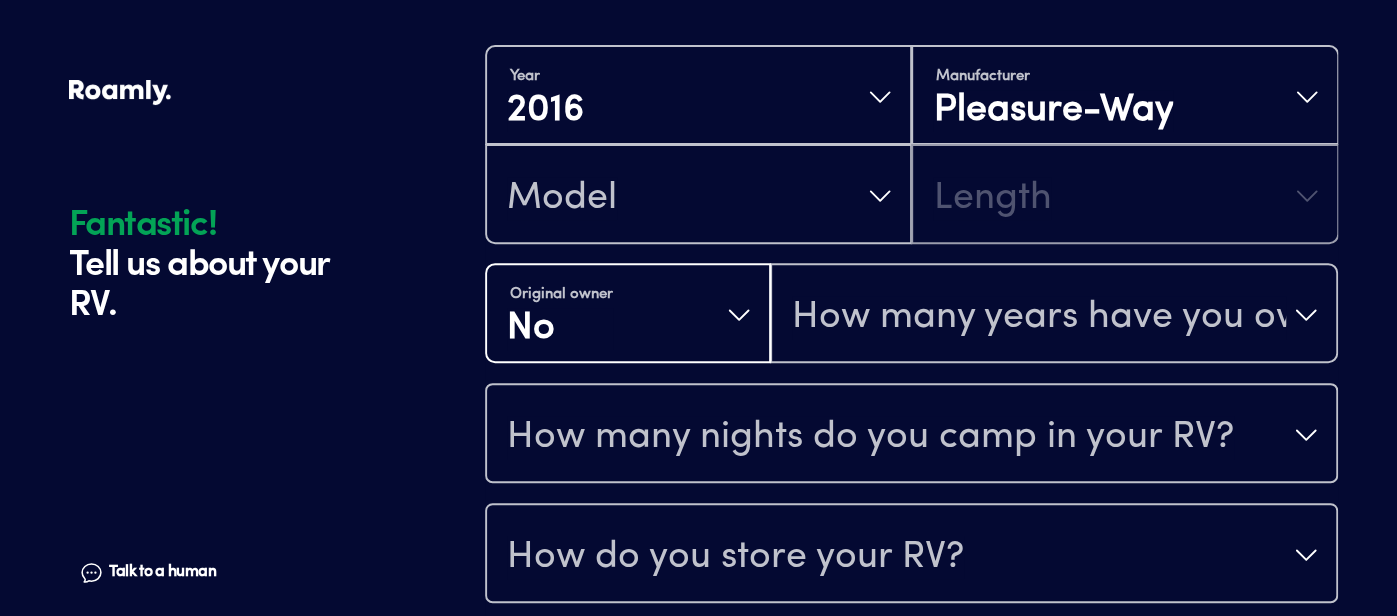 scroll, scrollTop: 488, scrollLeft: 0, axis: vertical 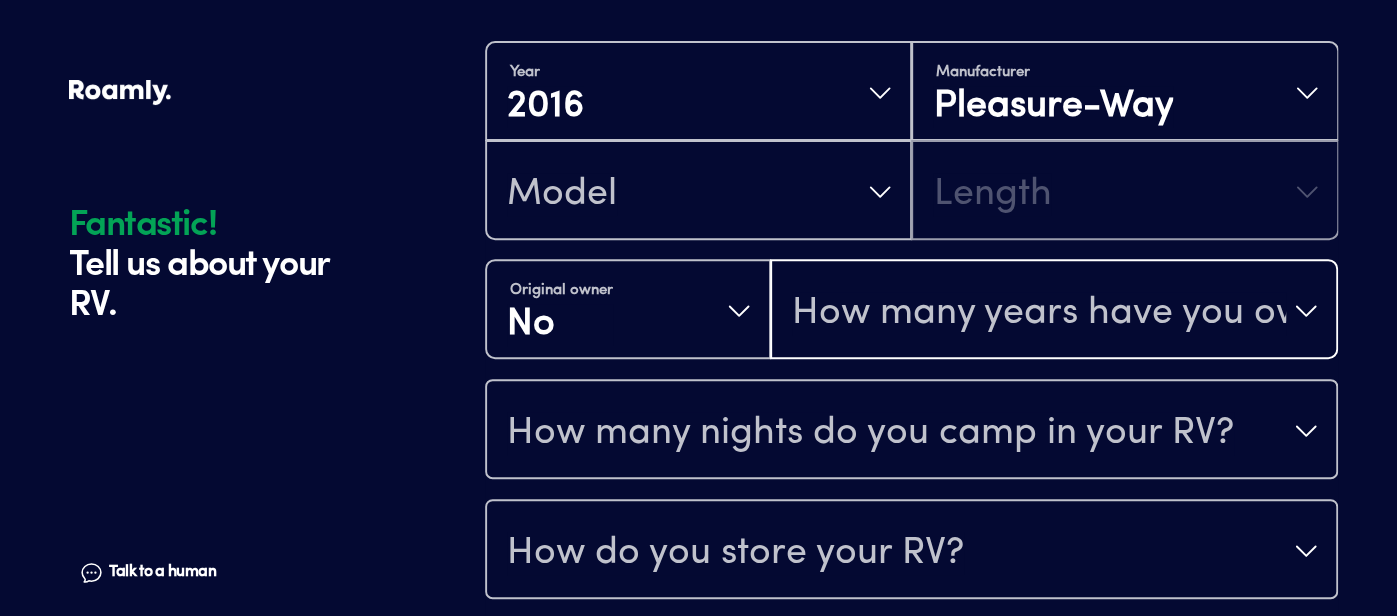 click on "How many years have you owned it?" at bounding box center [1039, 313] 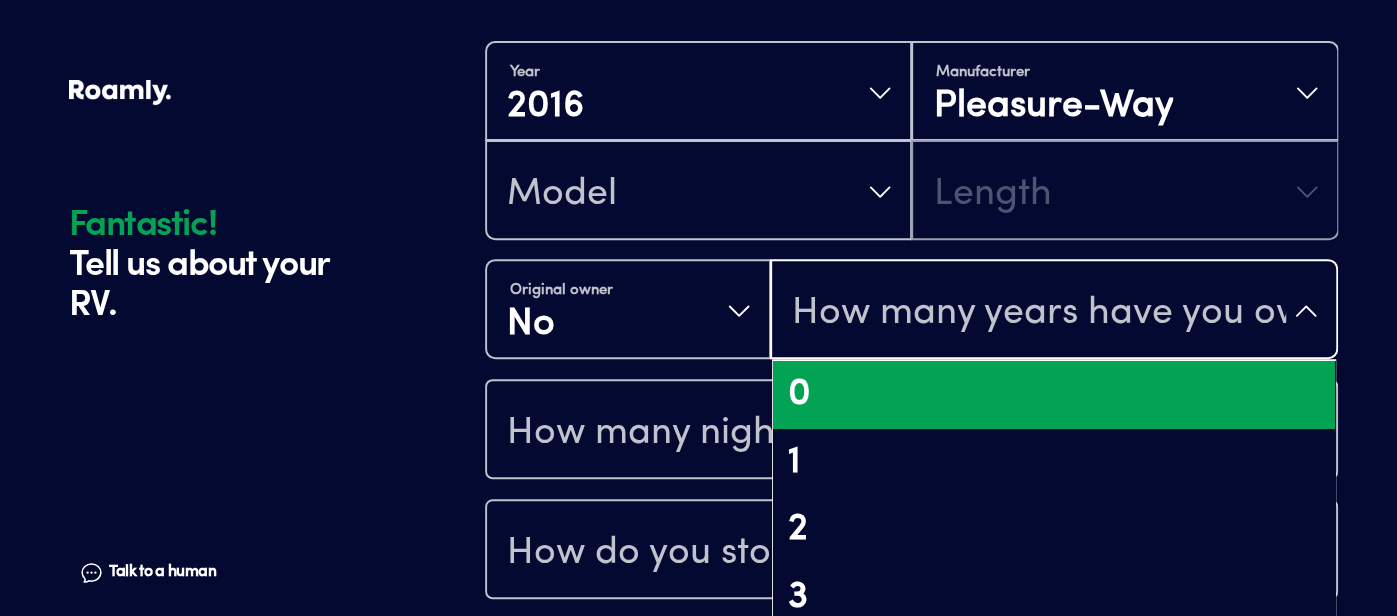 click on "0" at bounding box center (1054, 395) 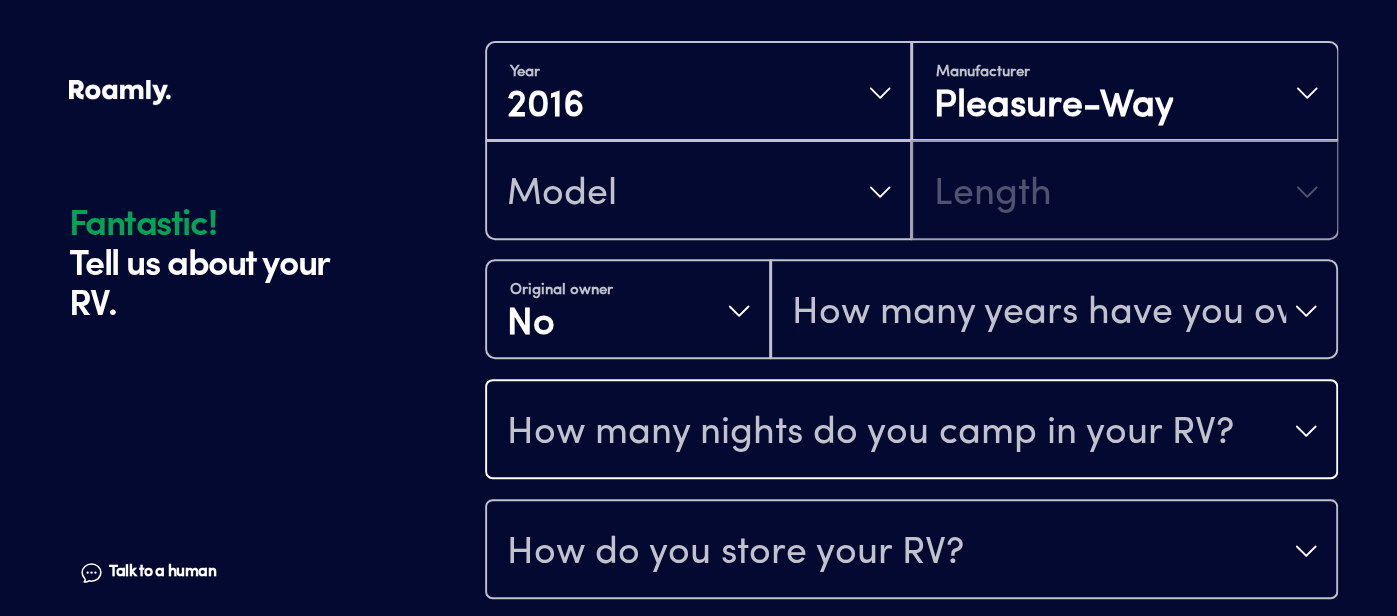 click on "How many nights do you camp in your RV?" at bounding box center (870, 433) 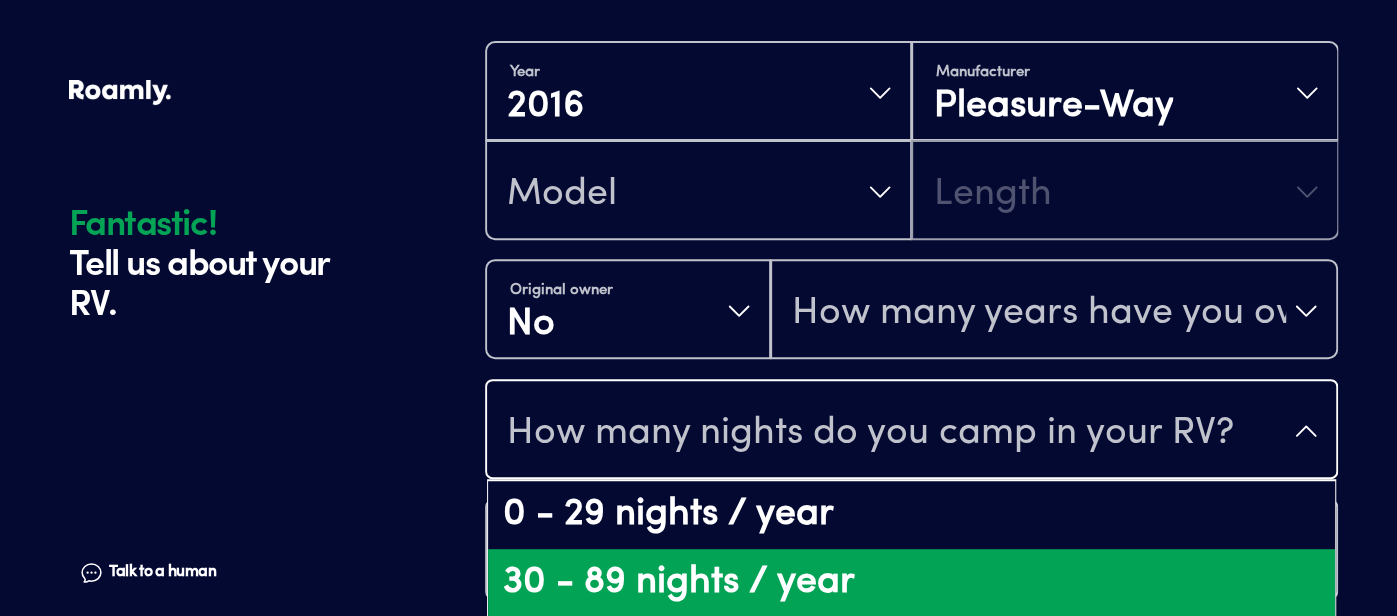 click on "30 - 89 nights / year" at bounding box center (911, 583) 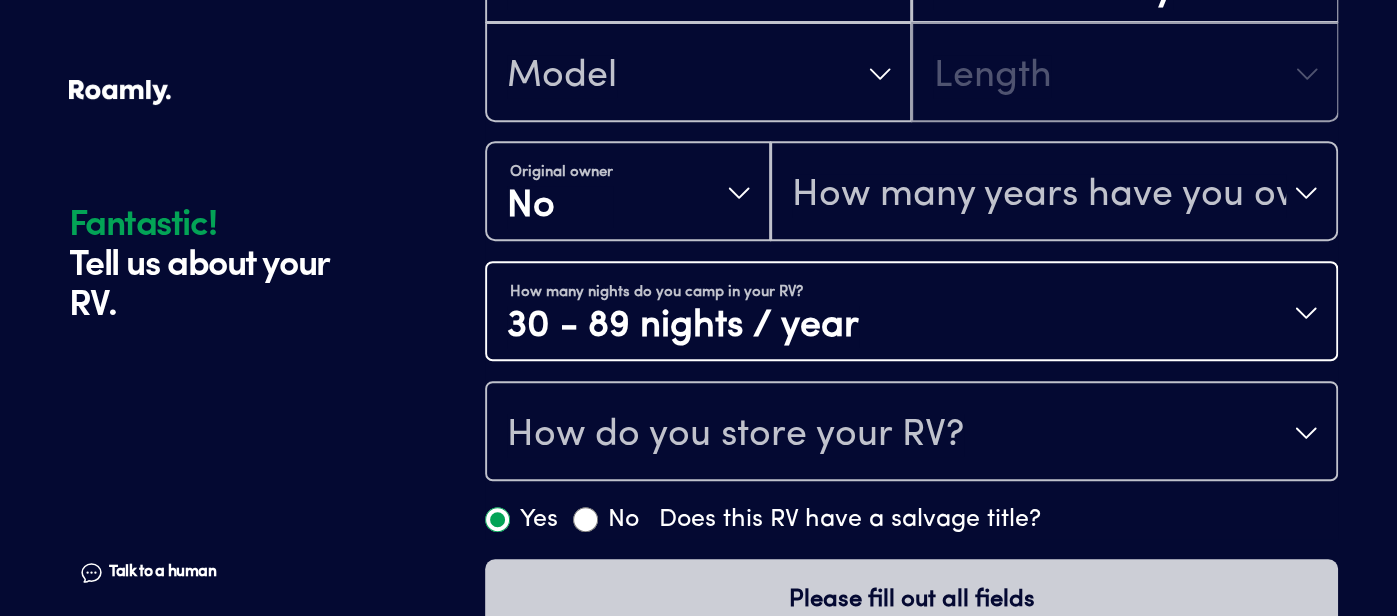 scroll, scrollTop: 660, scrollLeft: 0, axis: vertical 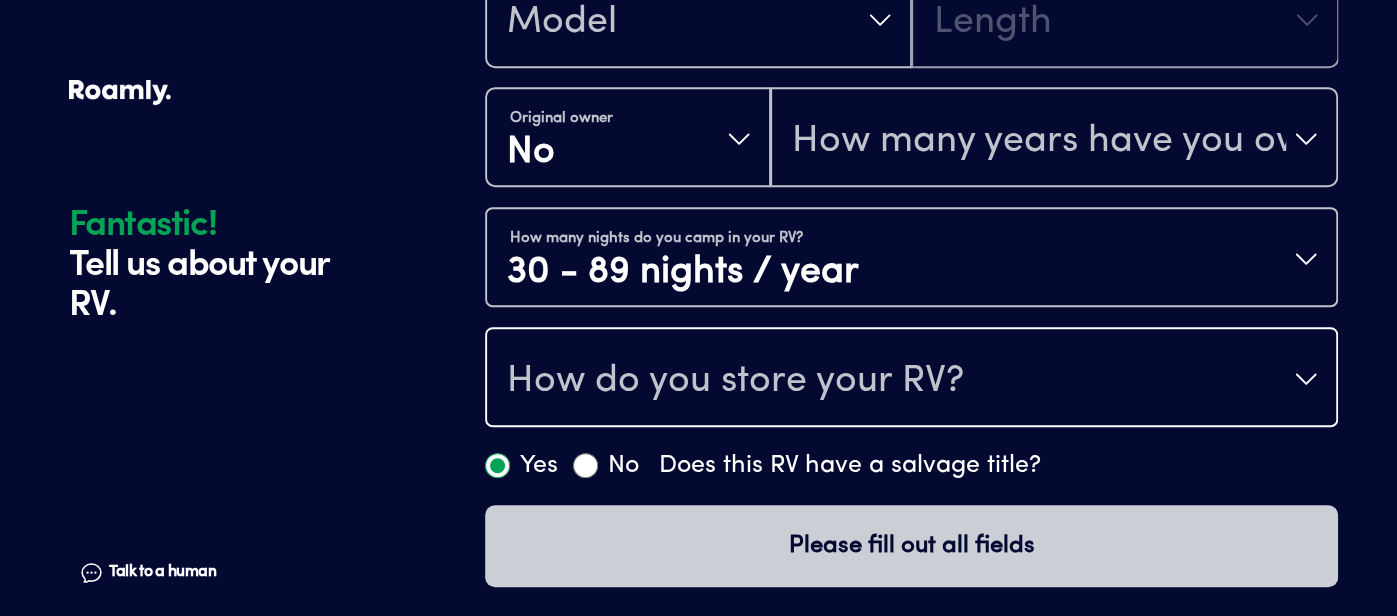 click on "How do you store your RV?" at bounding box center [735, 381] 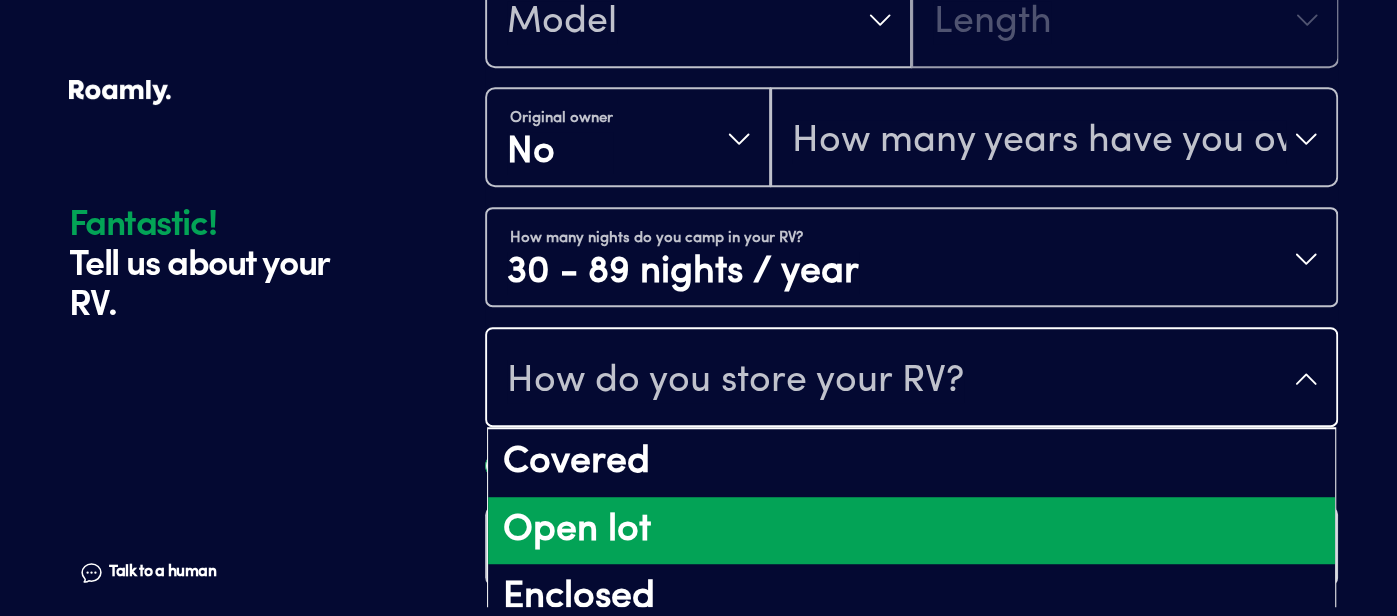 click on "Open lot" at bounding box center (911, 531) 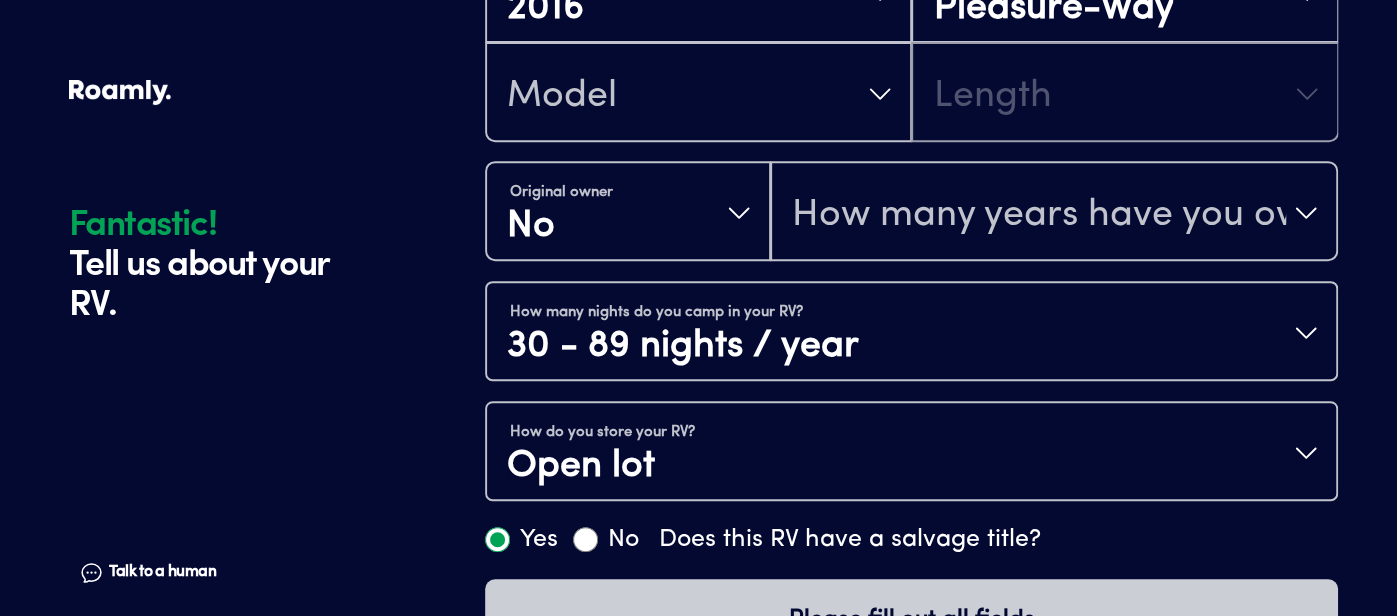 scroll, scrollTop: 596, scrollLeft: 0, axis: vertical 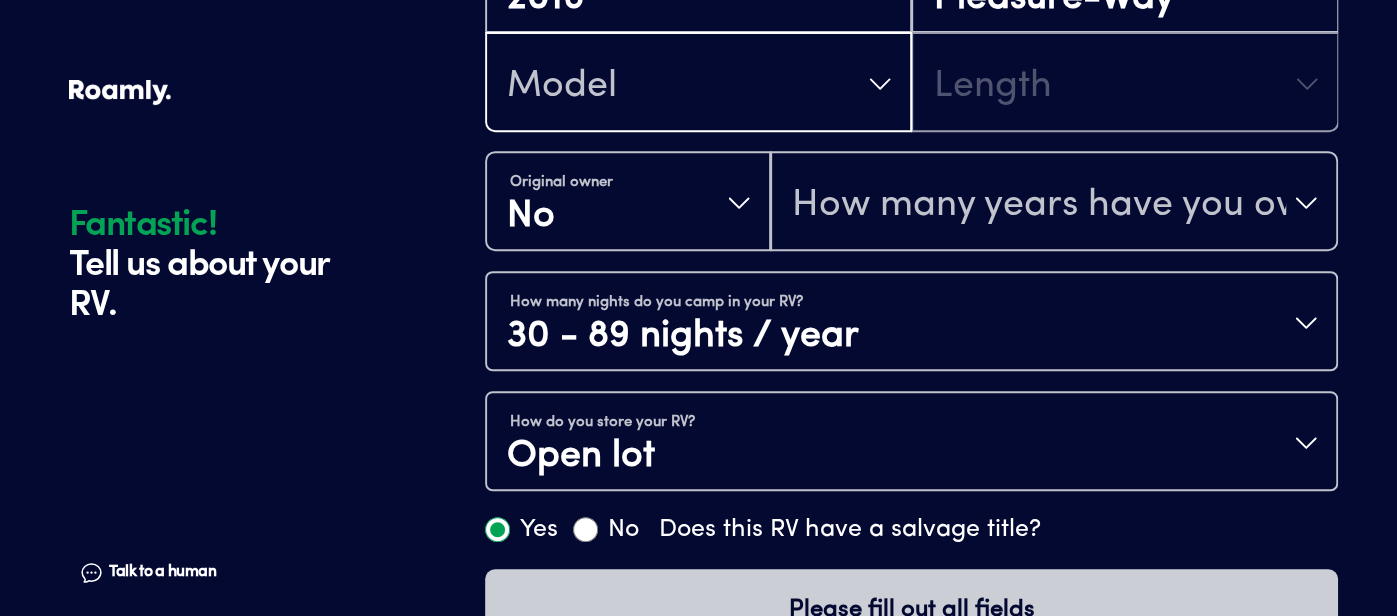 click on "Model" at bounding box center [698, 84] 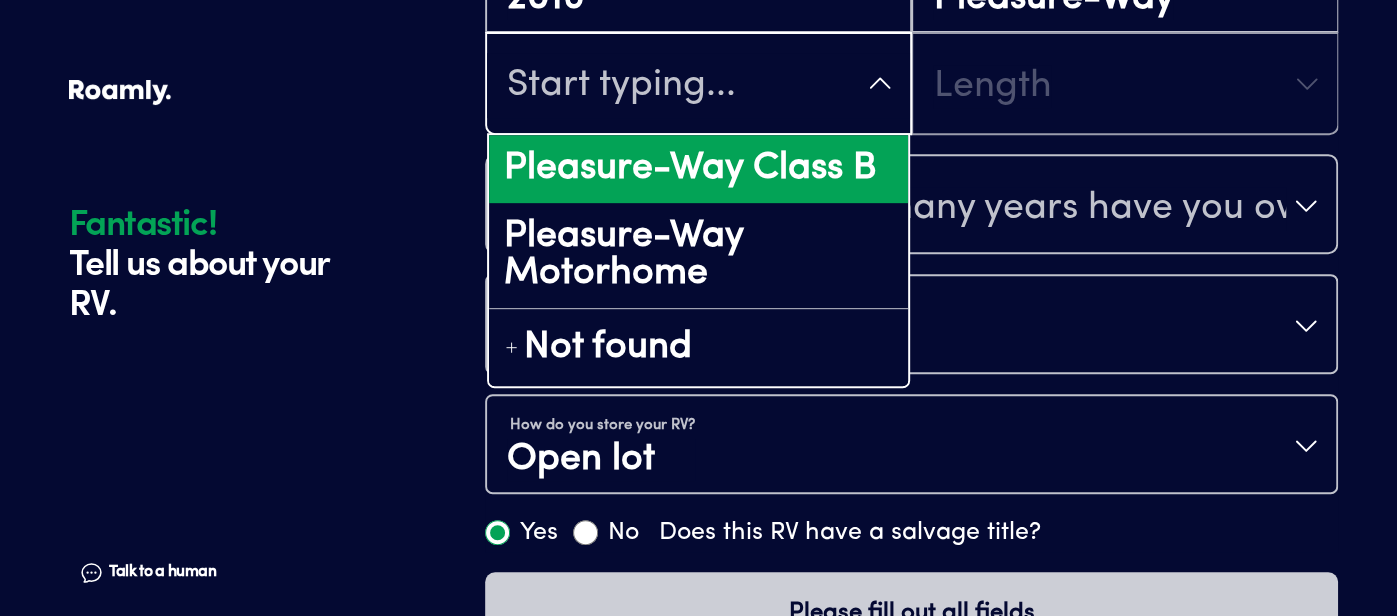 click on "Pleasure-Way Class B" at bounding box center [698, 169] 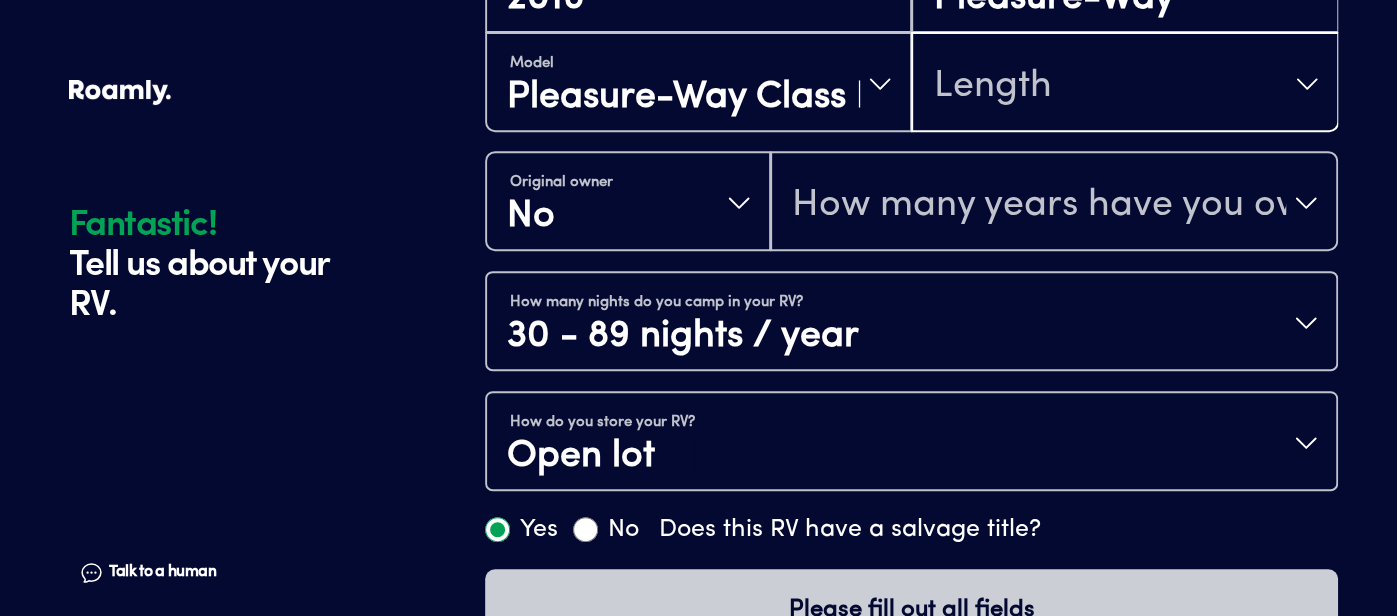 click on "Length" at bounding box center (992, 86) 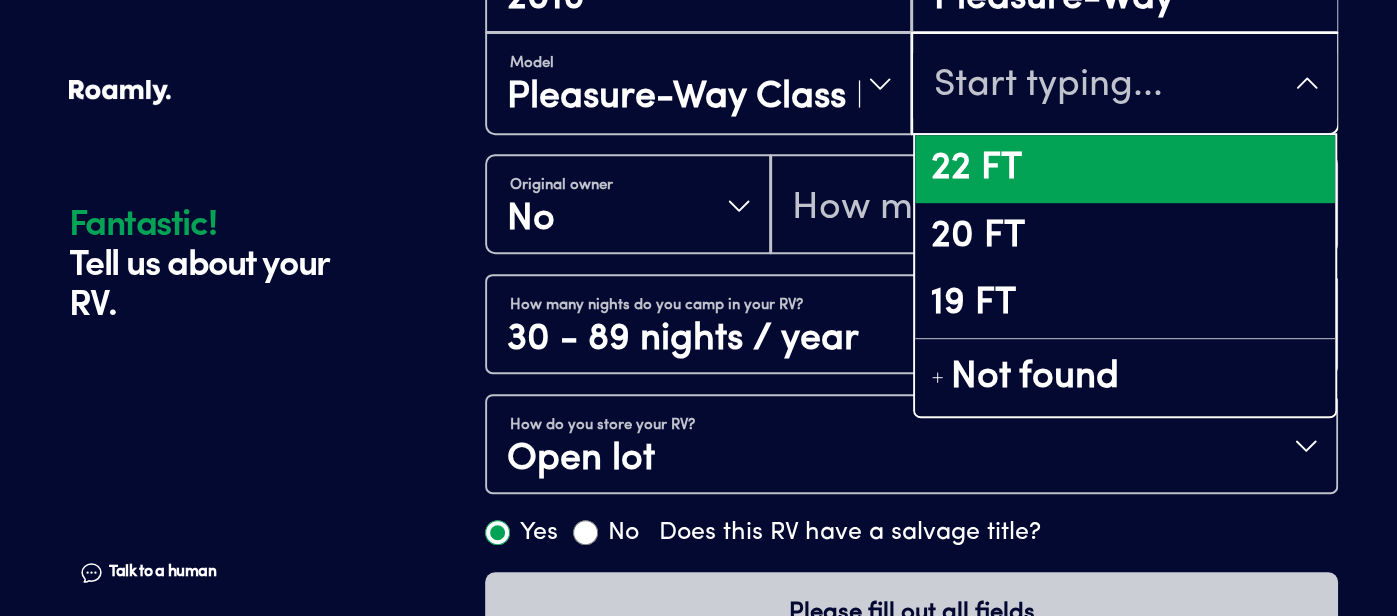 click on "22 FT" at bounding box center [1124, 169] 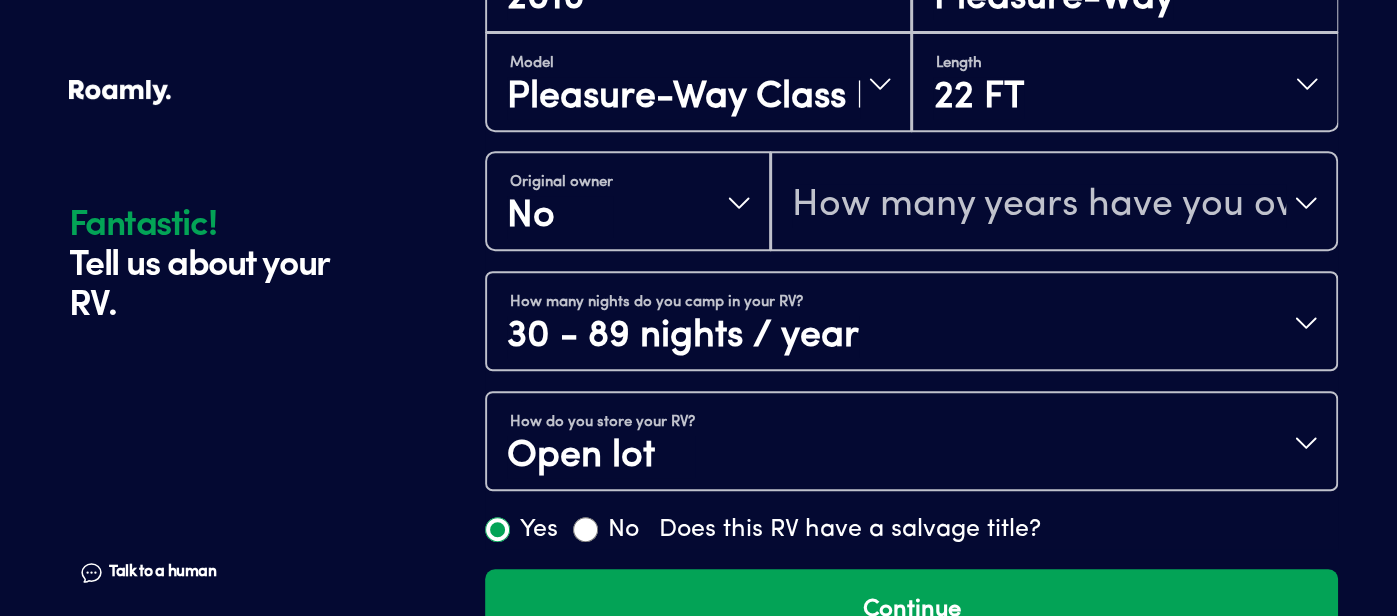 scroll, scrollTop: 660, scrollLeft: 0, axis: vertical 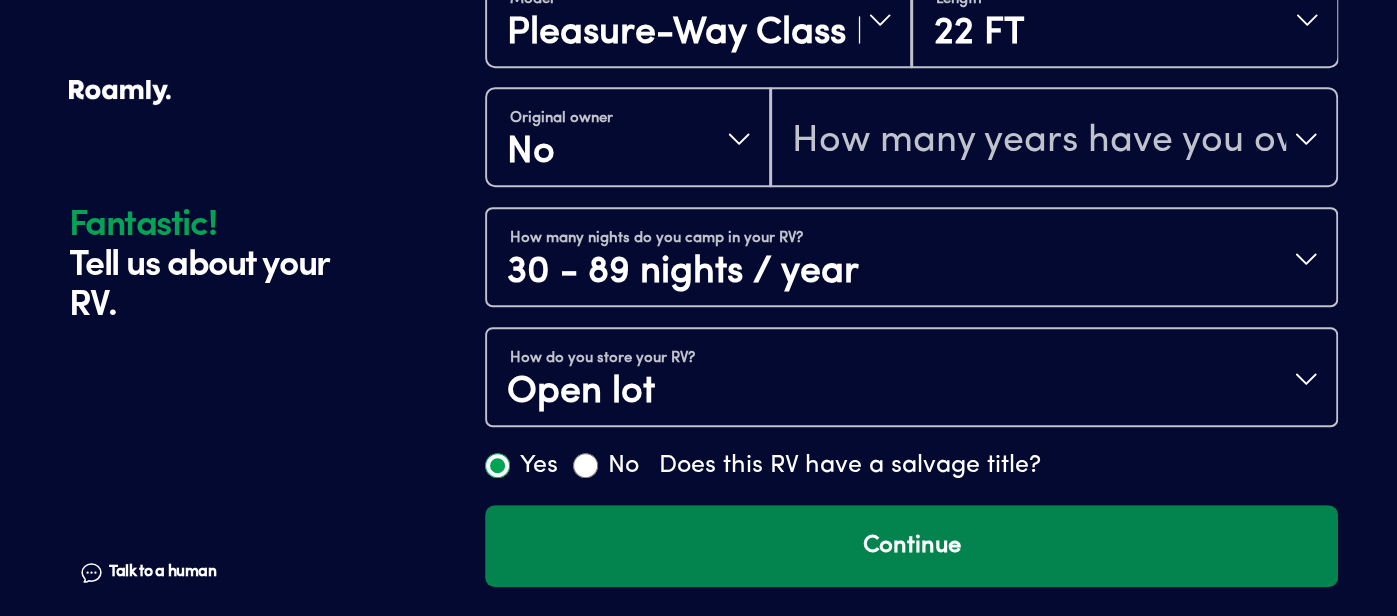 click on "Continue" at bounding box center (911, 546) 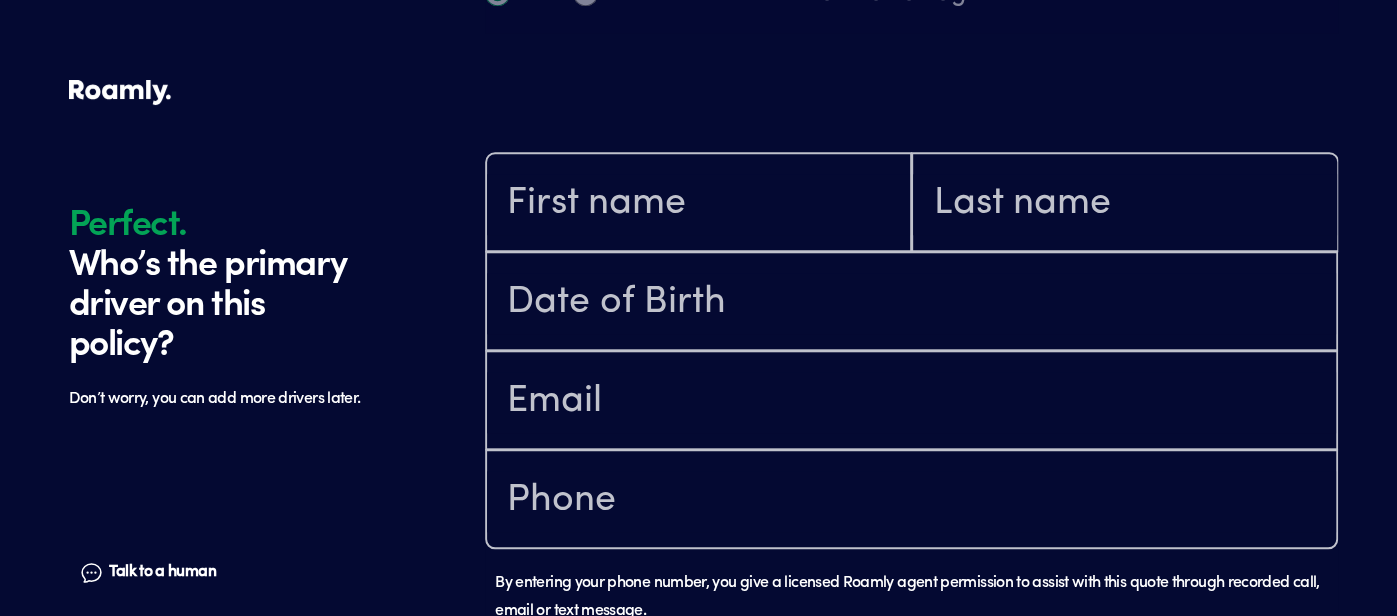 scroll, scrollTop: 1184, scrollLeft: 0, axis: vertical 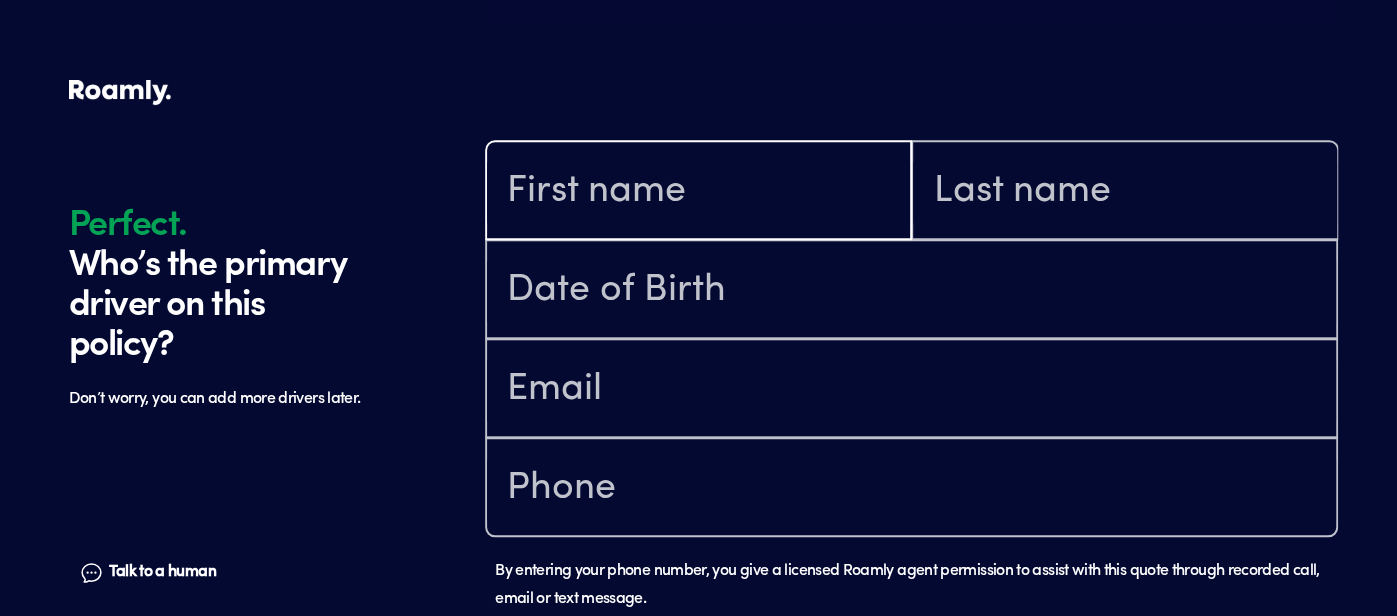click at bounding box center (698, 192) 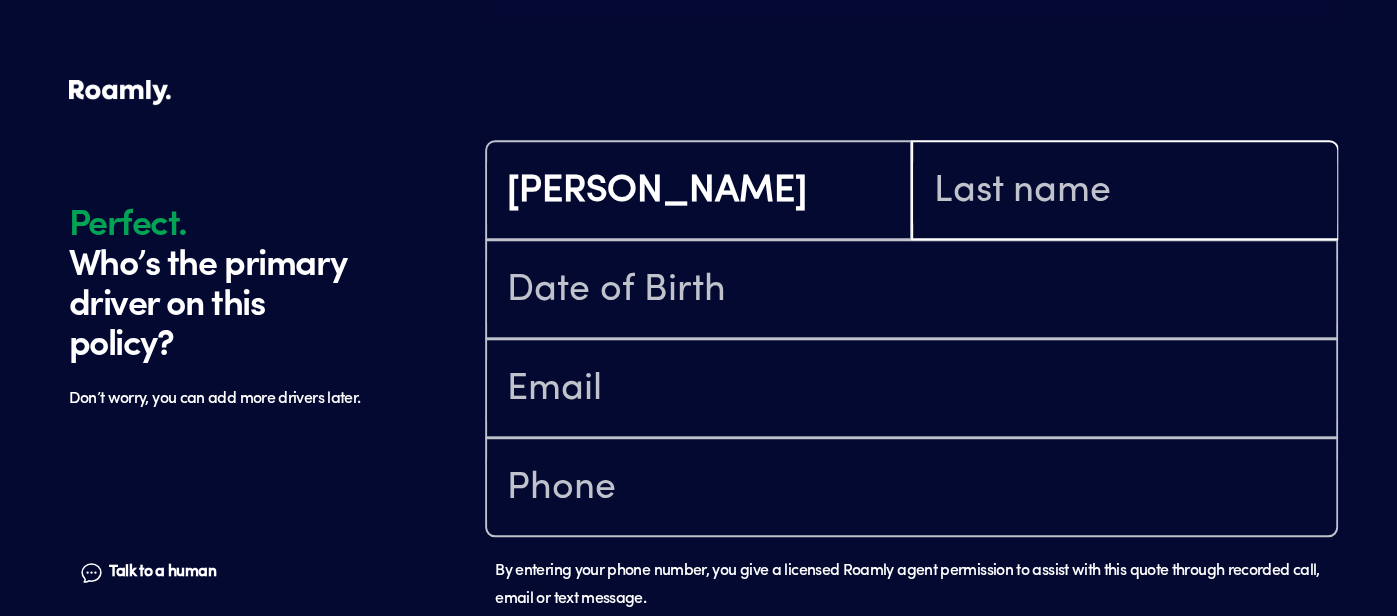 type on "[PERSON_NAME]" 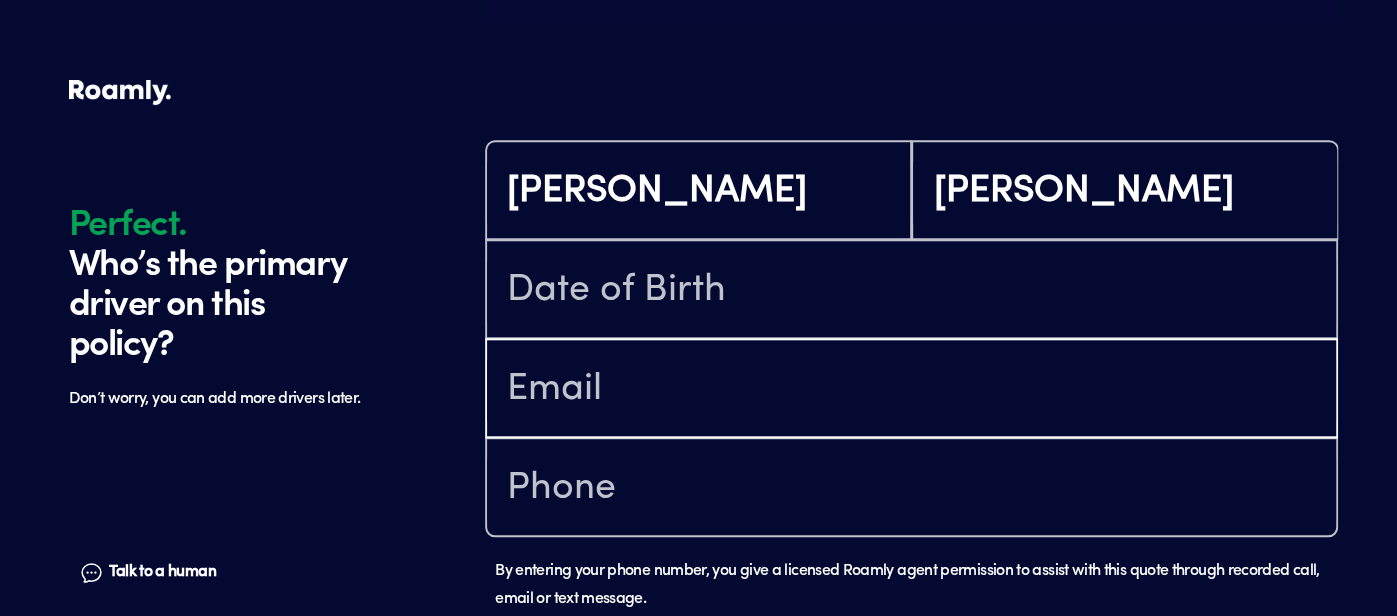 type on "[EMAIL_ADDRESS][DOMAIN_NAME]" 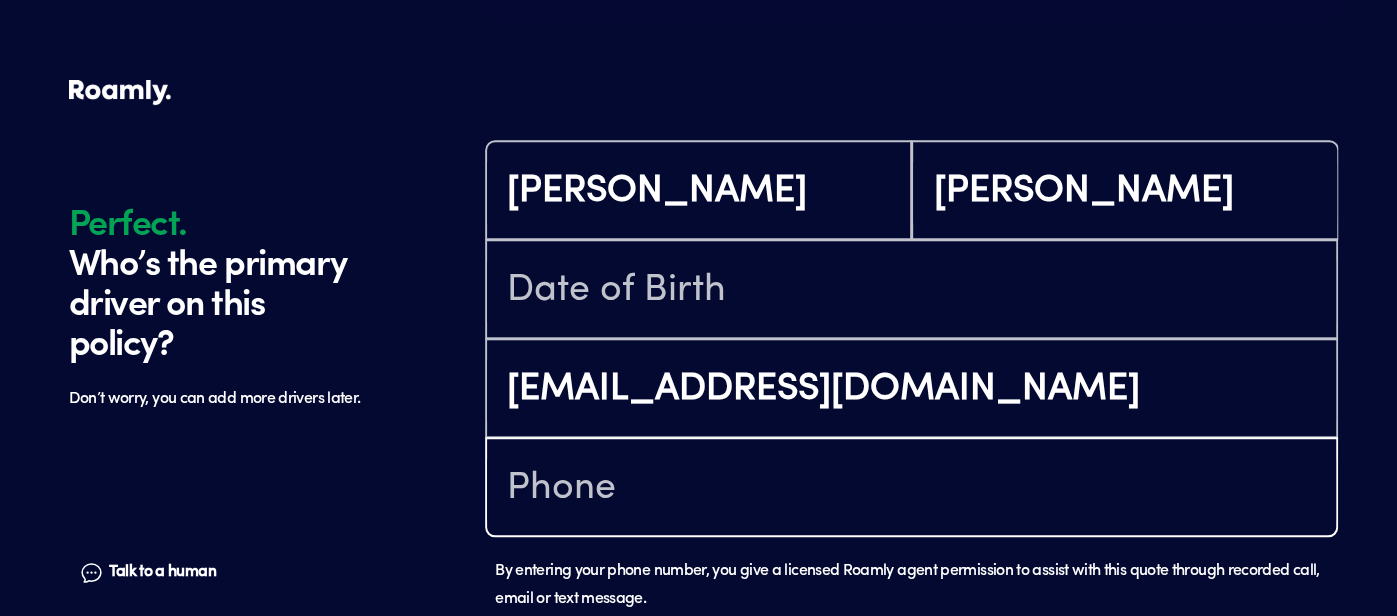 type on "[PHONE_NUMBER]" 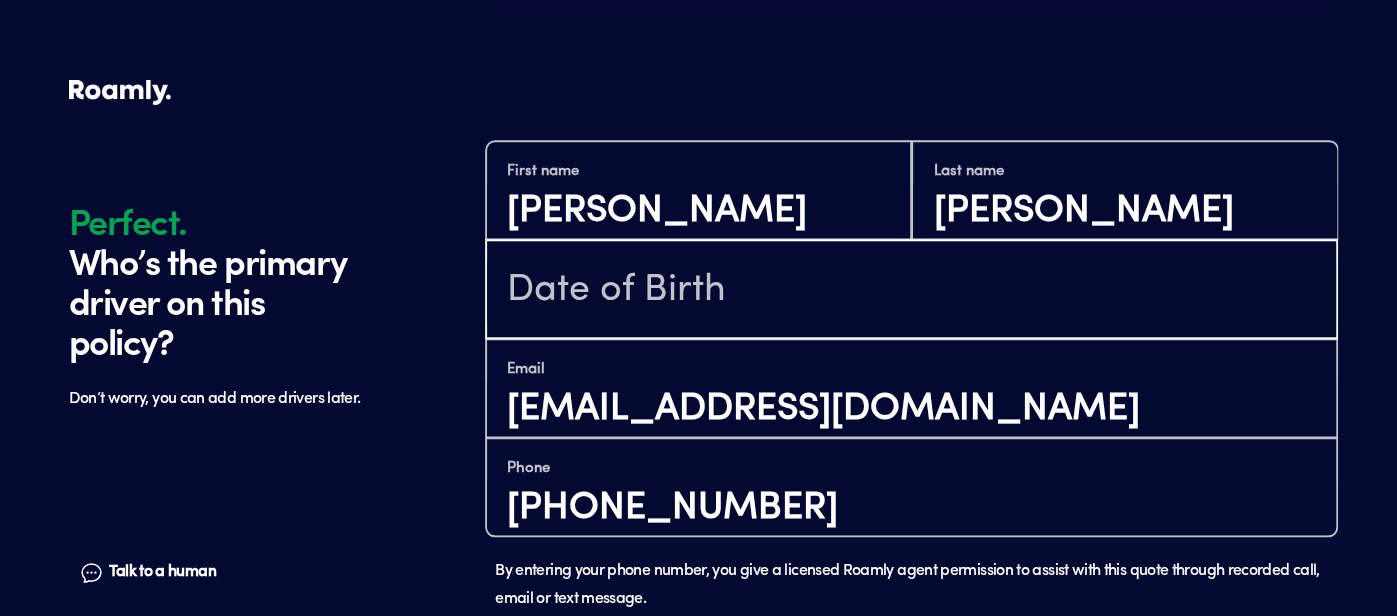 click at bounding box center (911, 291) 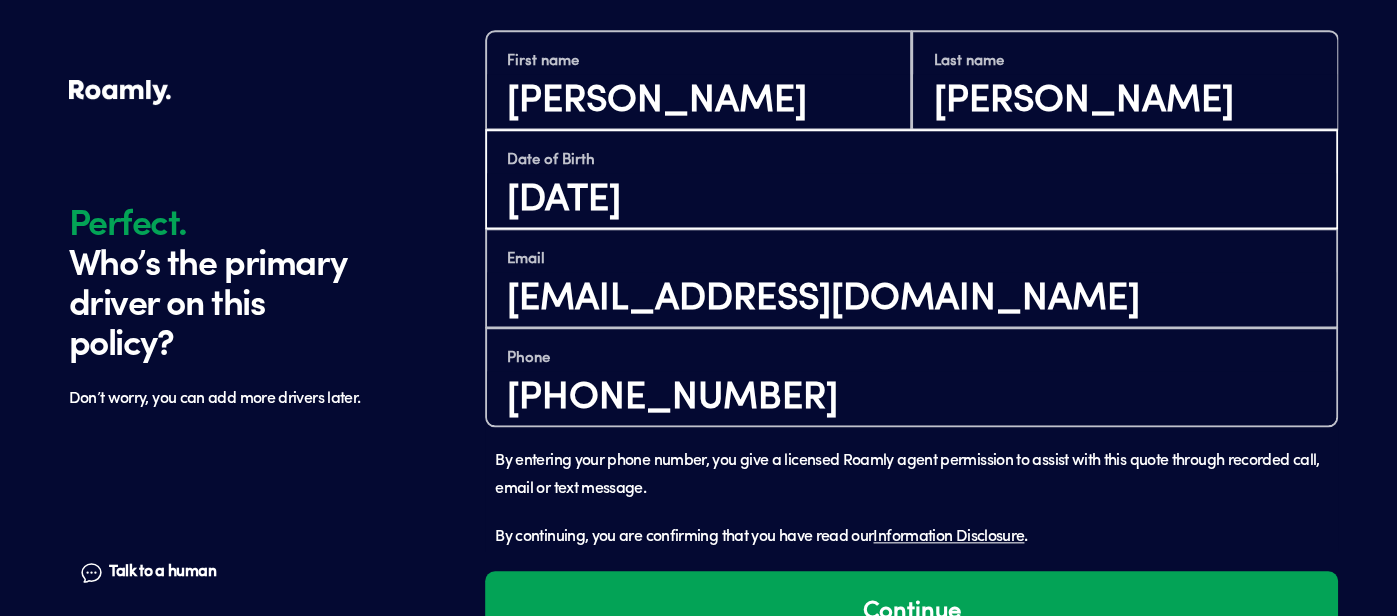 scroll, scrollTop: 1359, scrollLeft: 0, axis: vertical 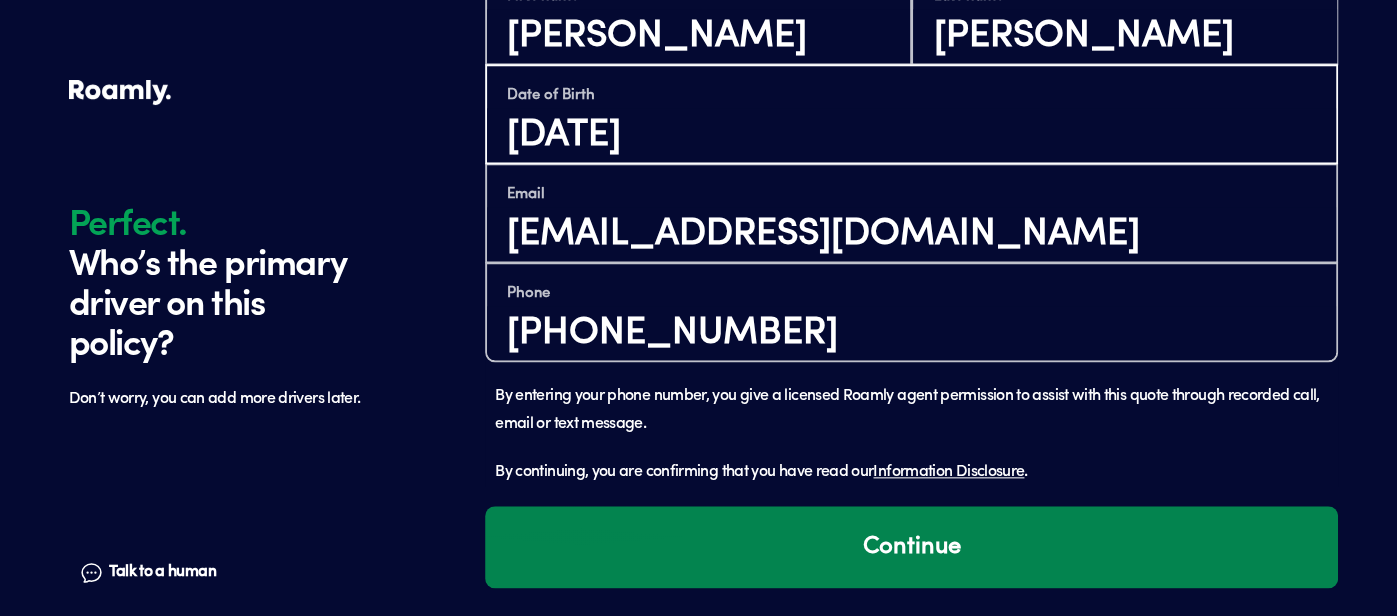 type on "[DATE]" 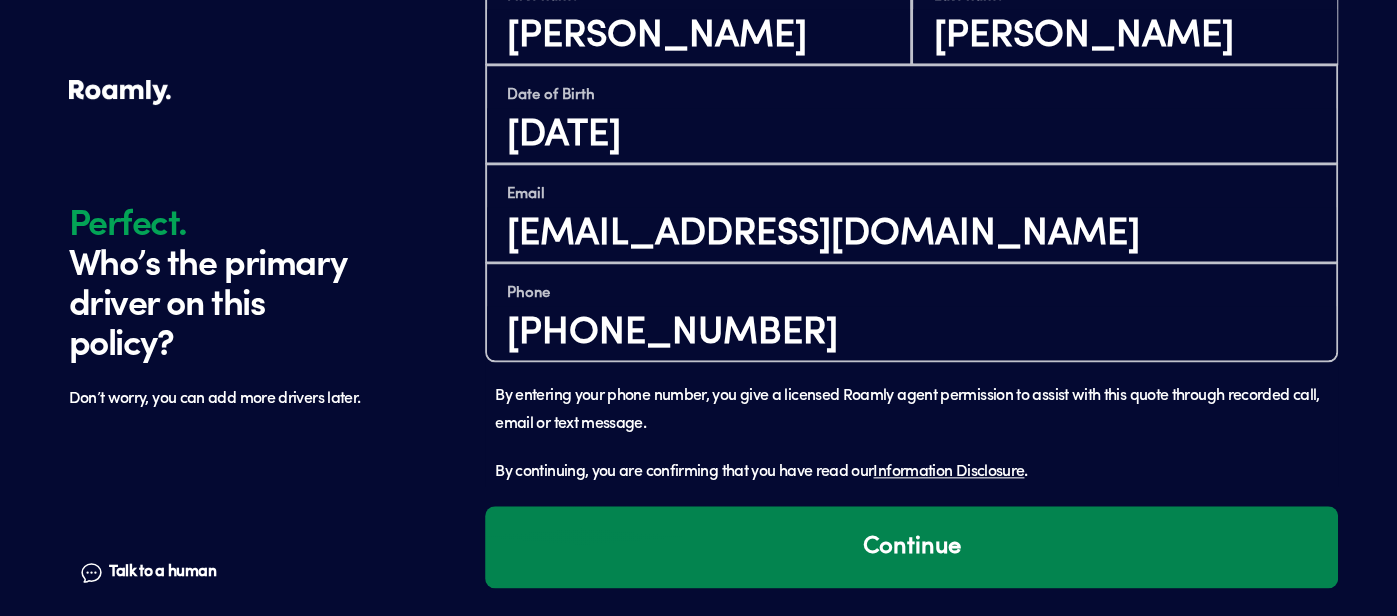 click on "Continue" at bounding box center [911, 547] 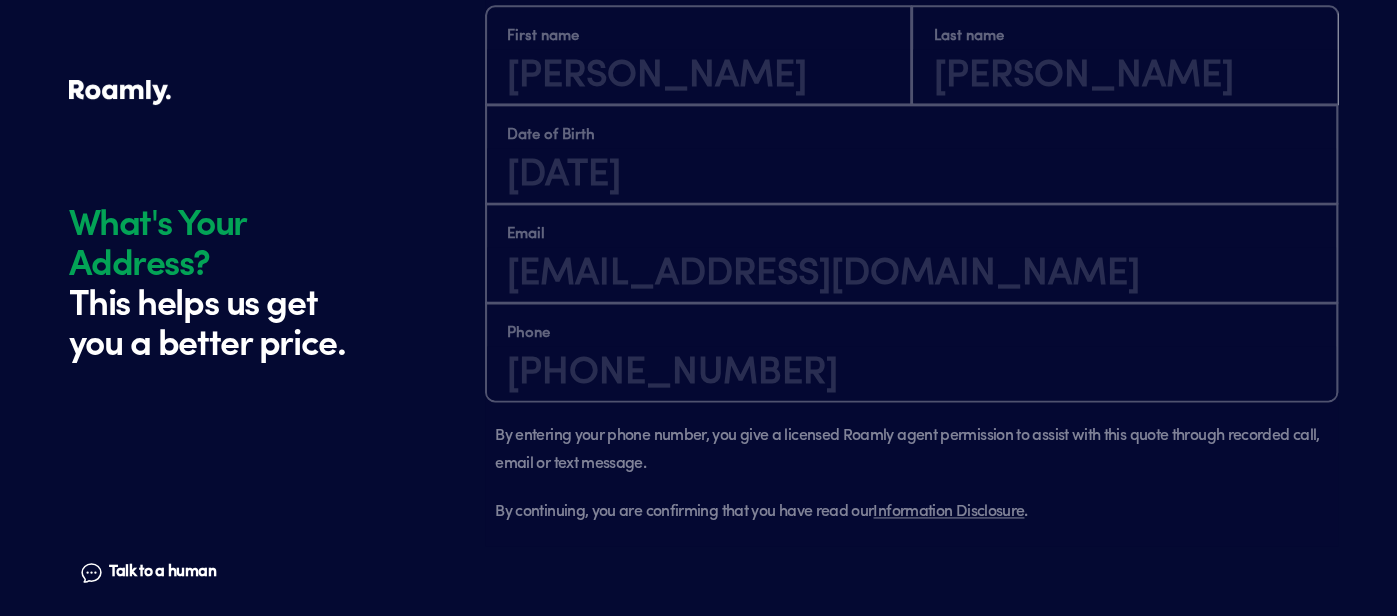 scroll, scrollTop: 1884, scrollLeft: 0, axis: vertical 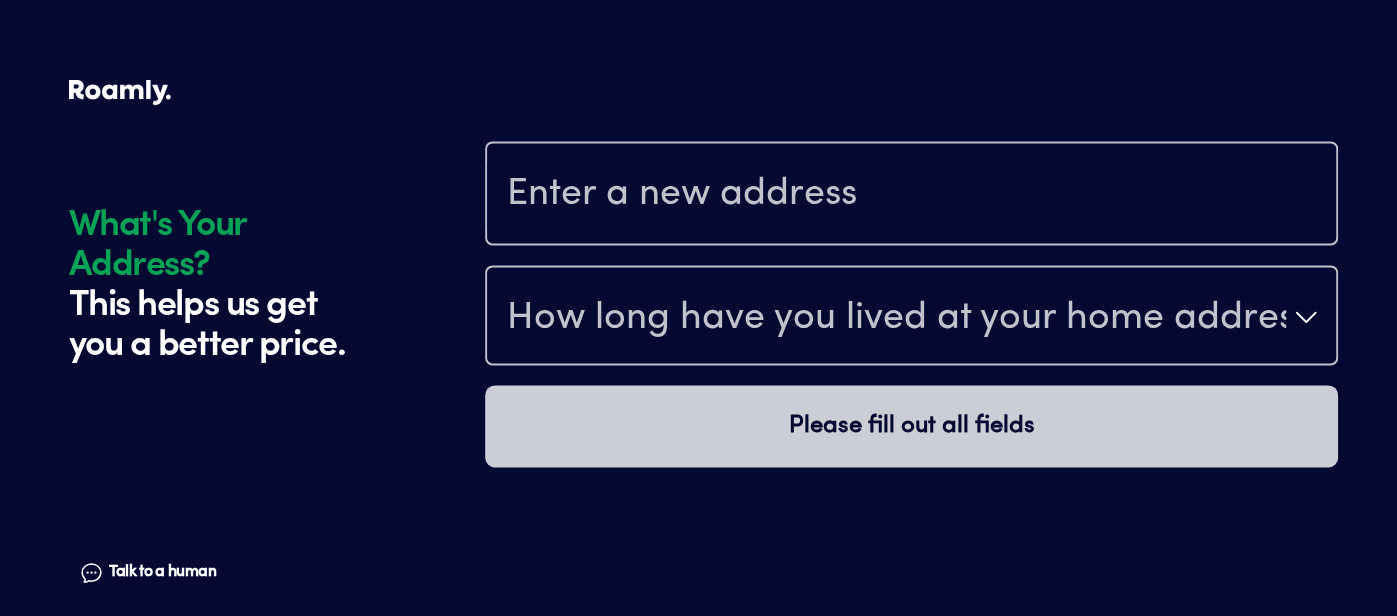 click at bounding box center [911, 195] 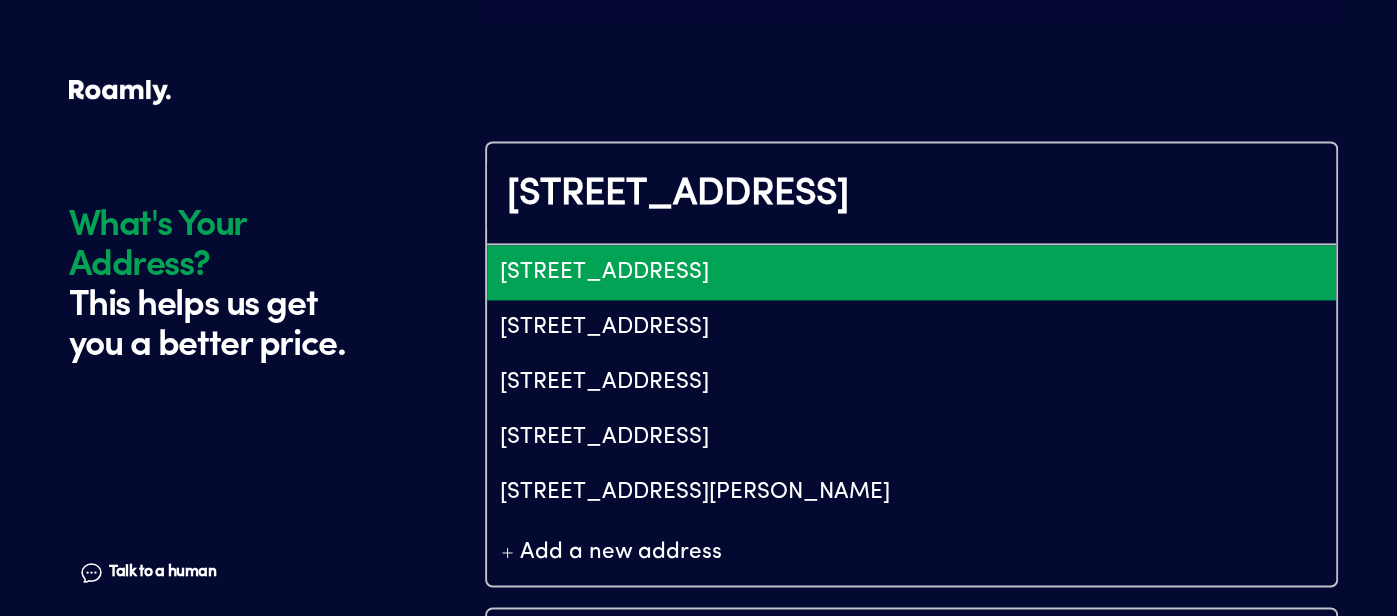 click on "[STREET_ADDRESS]" at bounding box center [911, 272] 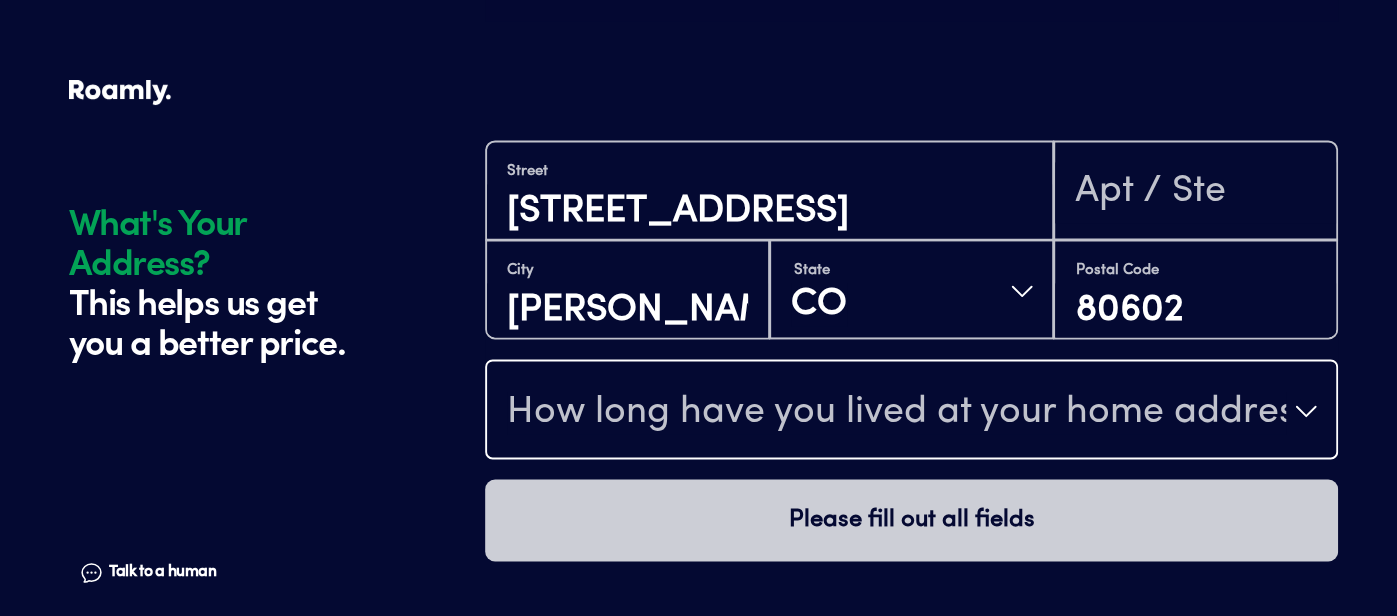 click on "How long have you lived at your home address?" at bounding box center [896, 413] 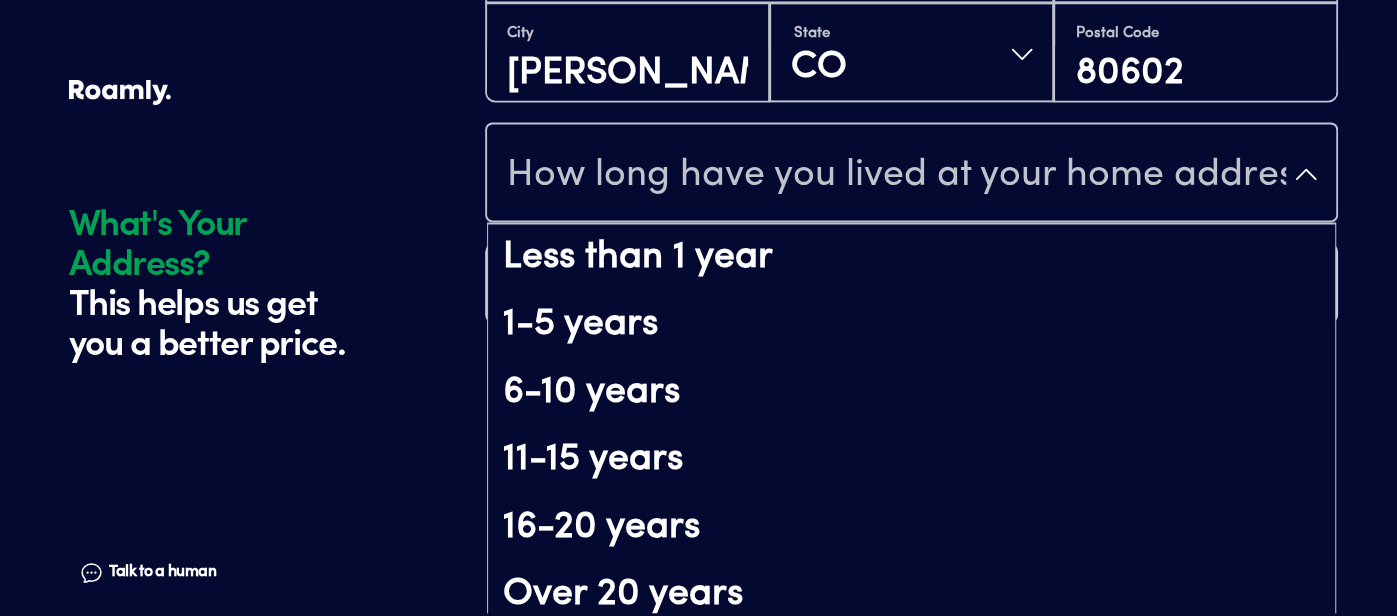 scroll, scrollTop: 251, scrollLeft: 0, axis: vertical 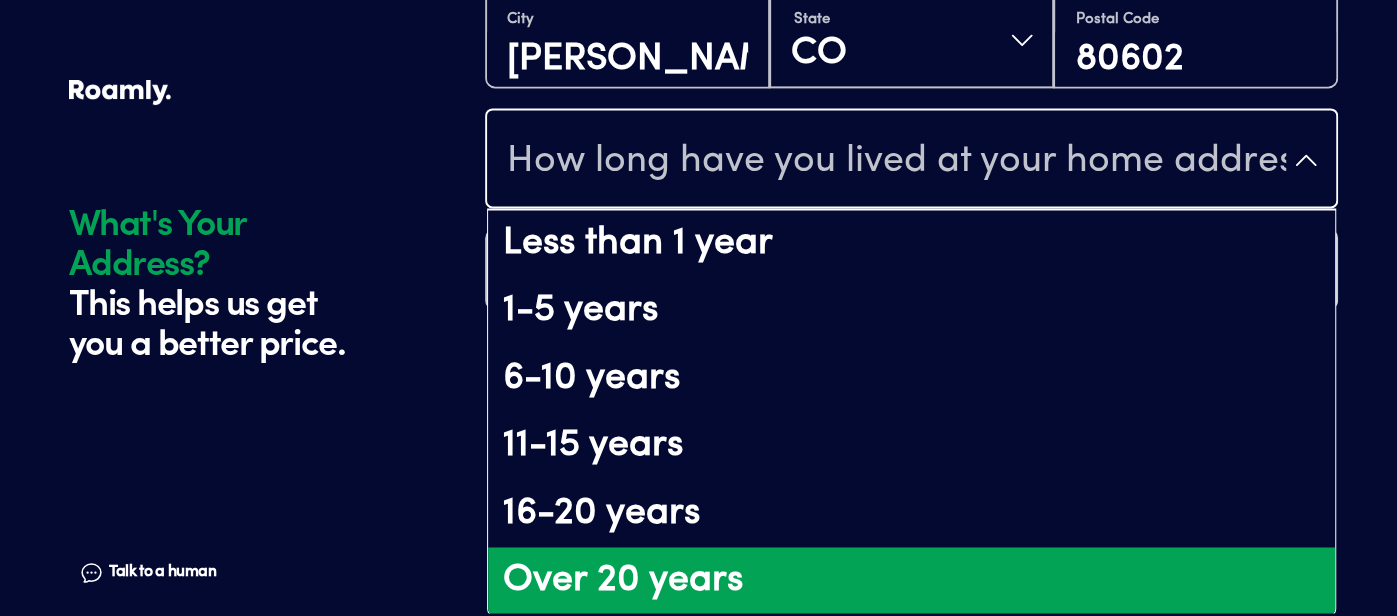 click on "Over 20 years" at bounding box center [911, 581] 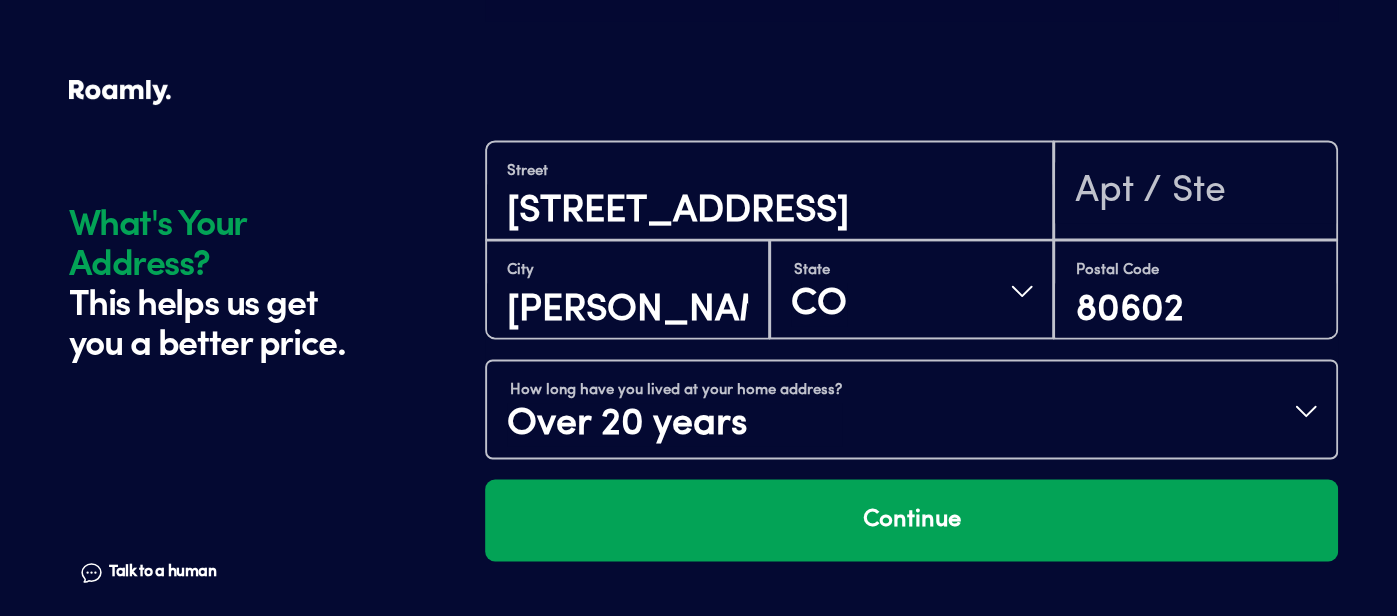 click on "Street [STREET_ADDRESS][US_STATE] How long have you lived at your home address? Over 20 years Continue" at bounding box center [911, 367] 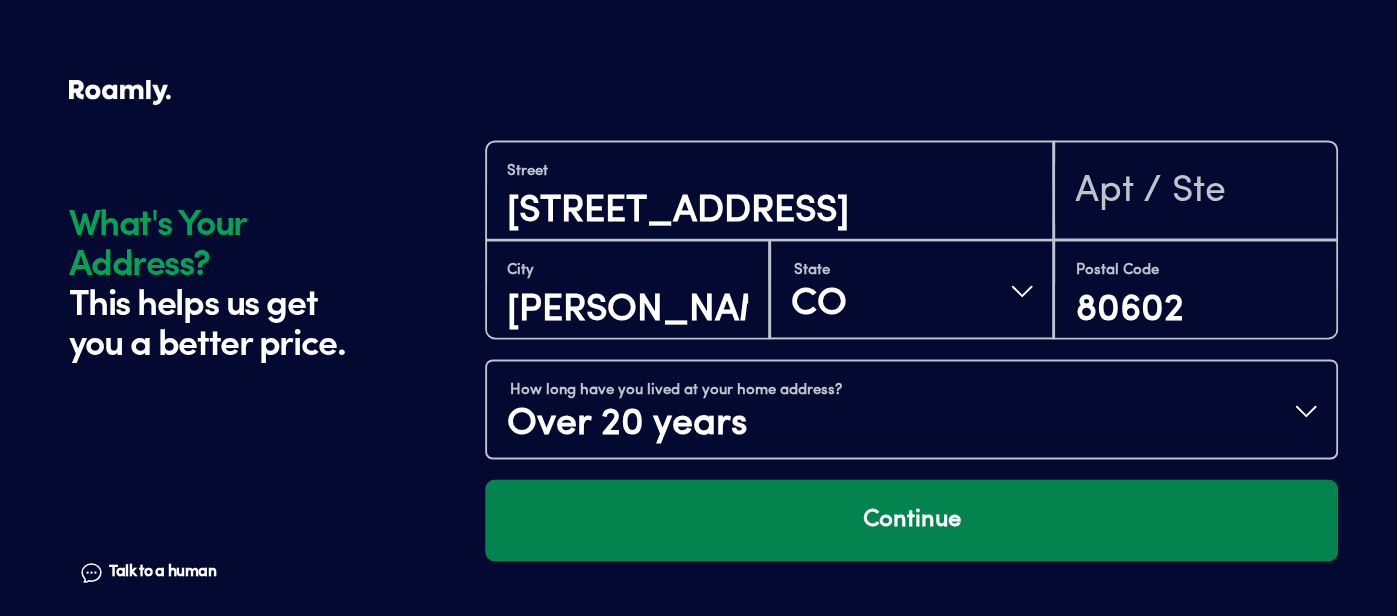 click on "Continue" at bounding box center [911, 520] 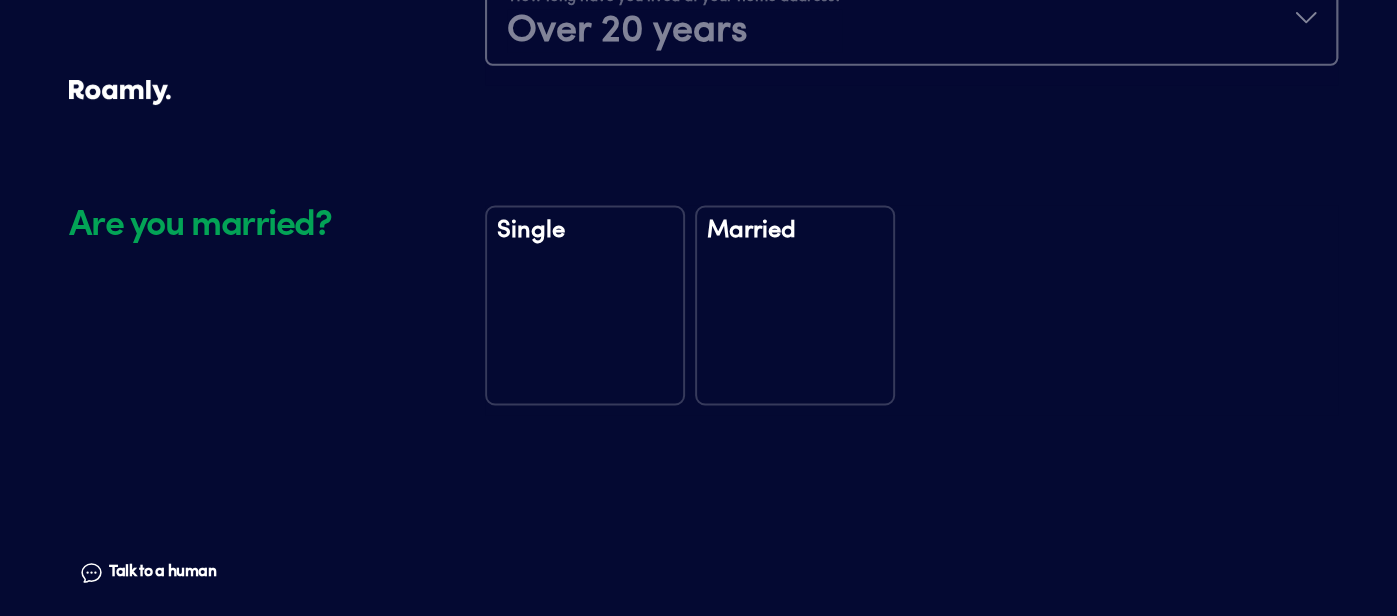 scroll, scrollTop: 2353, scrollLeft: 0, axis: vertical 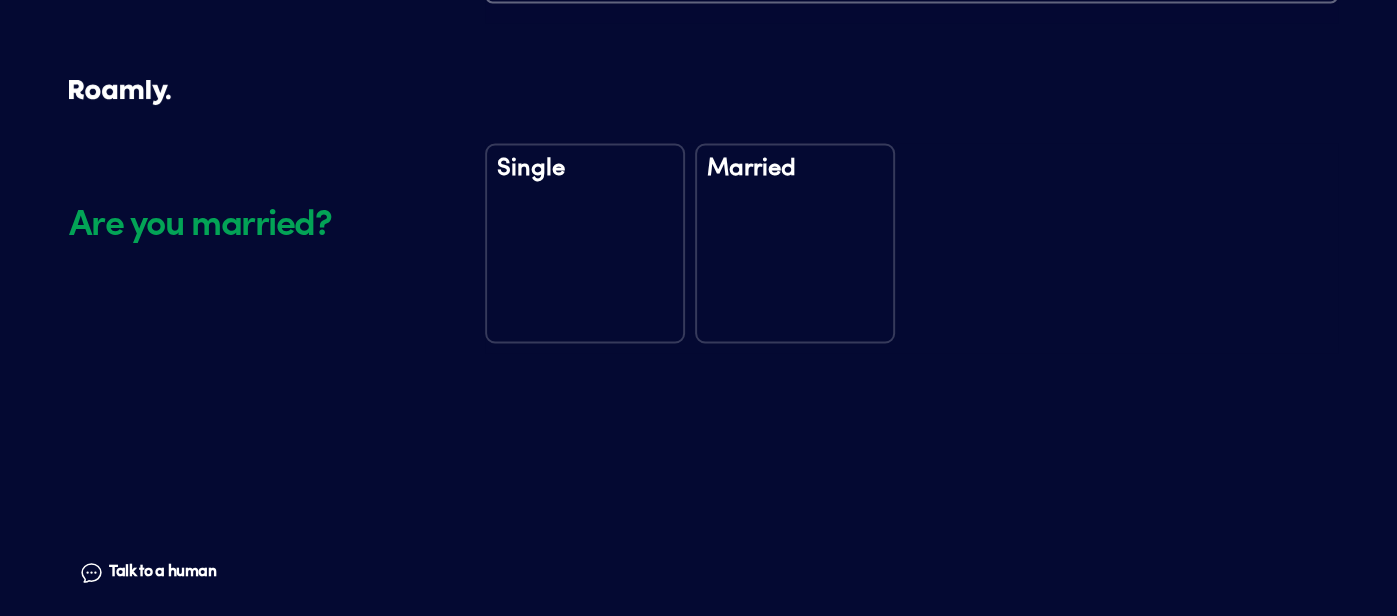 click on "Married" at bounding box center (795, 182) 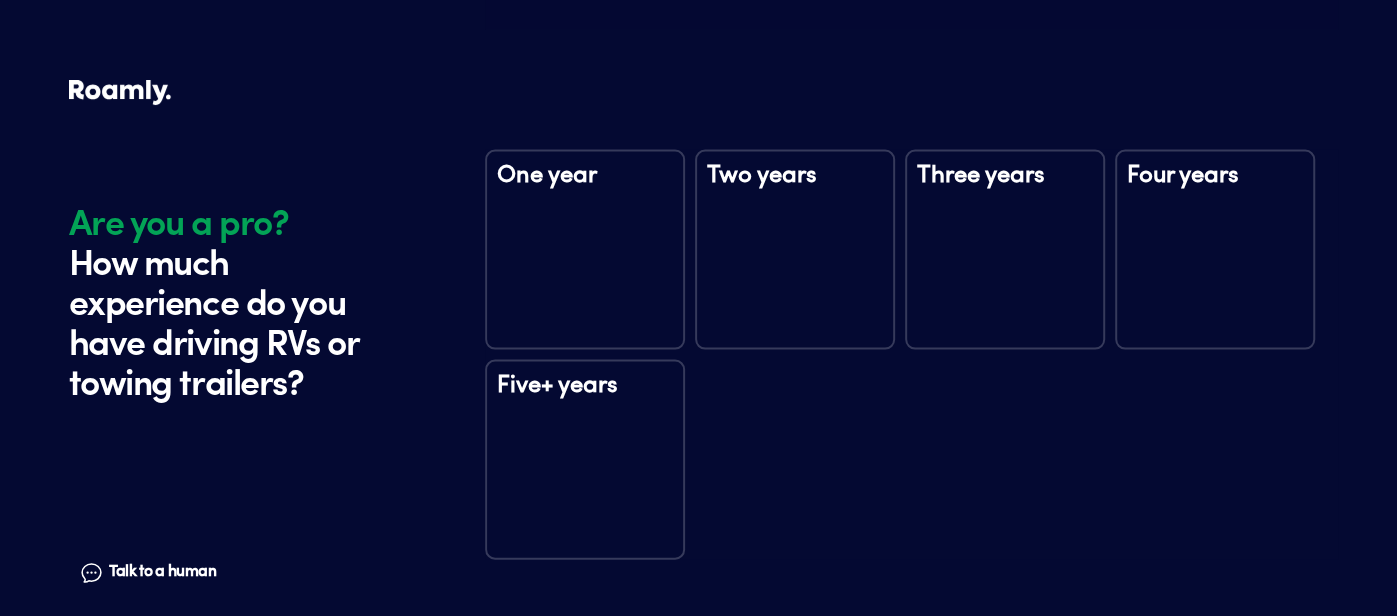 scroll, scrollTop: 2744, scrollLeft: 0, axis: vertical 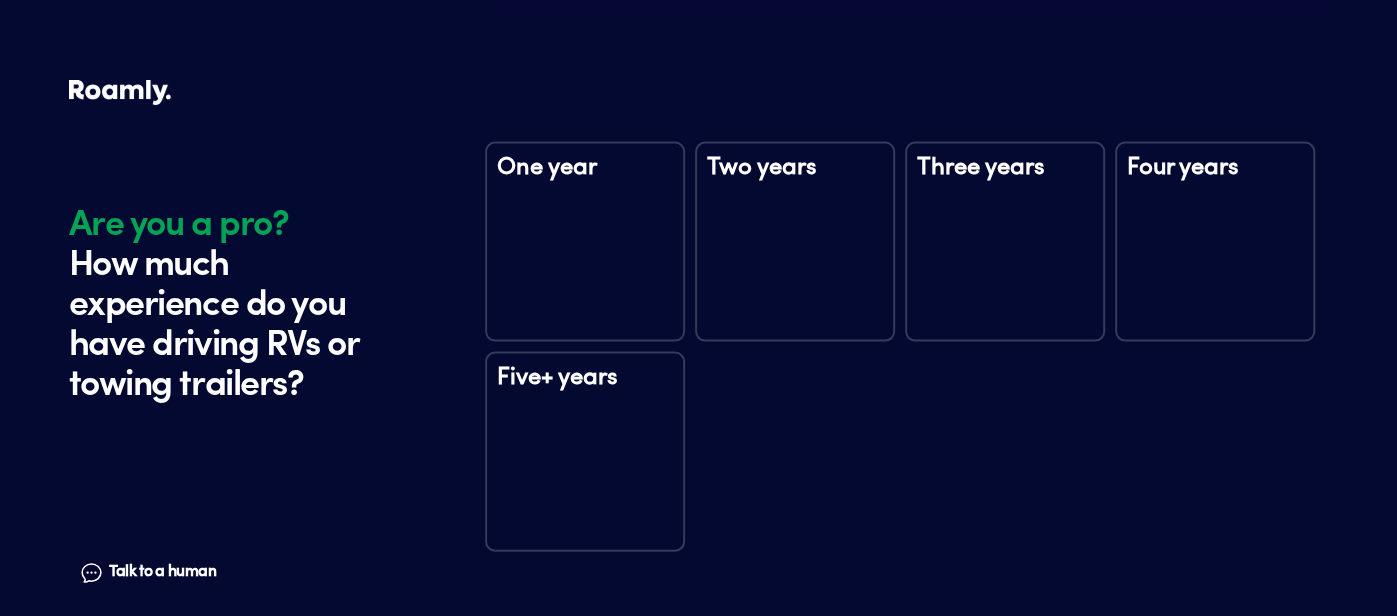 click on "Five+ years" at bounding box center (585, 391) 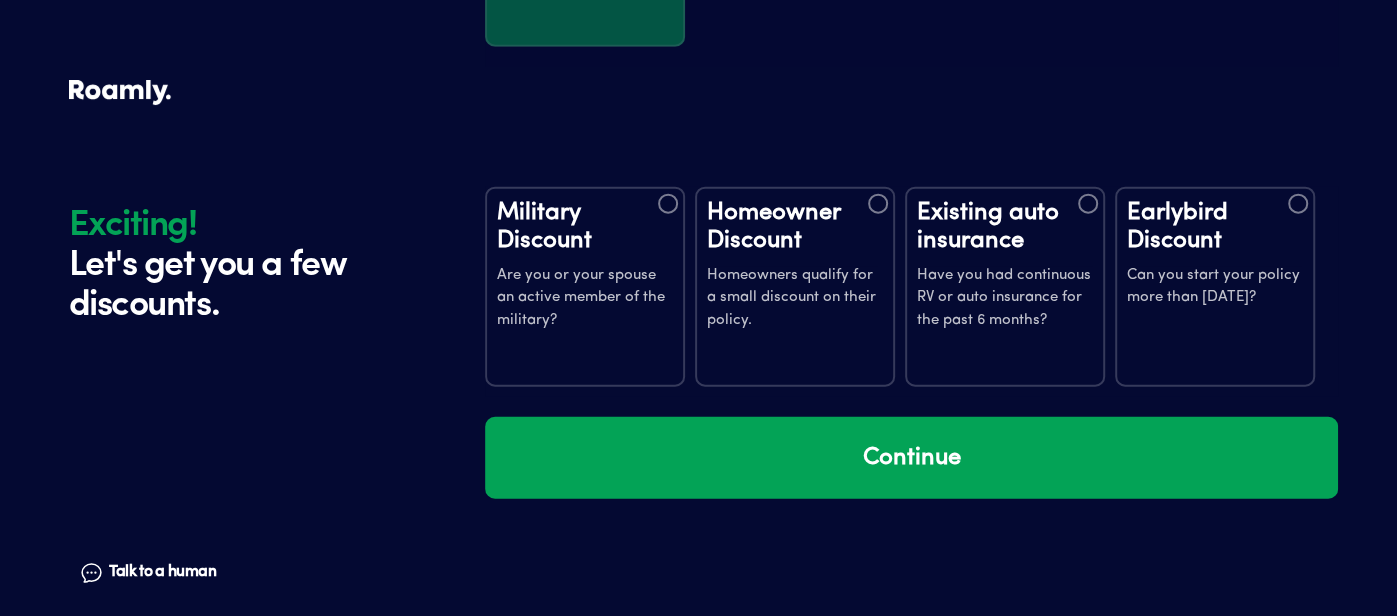 scroll, scrollTop: 3333, scrollLeft: 0, axis: vertical 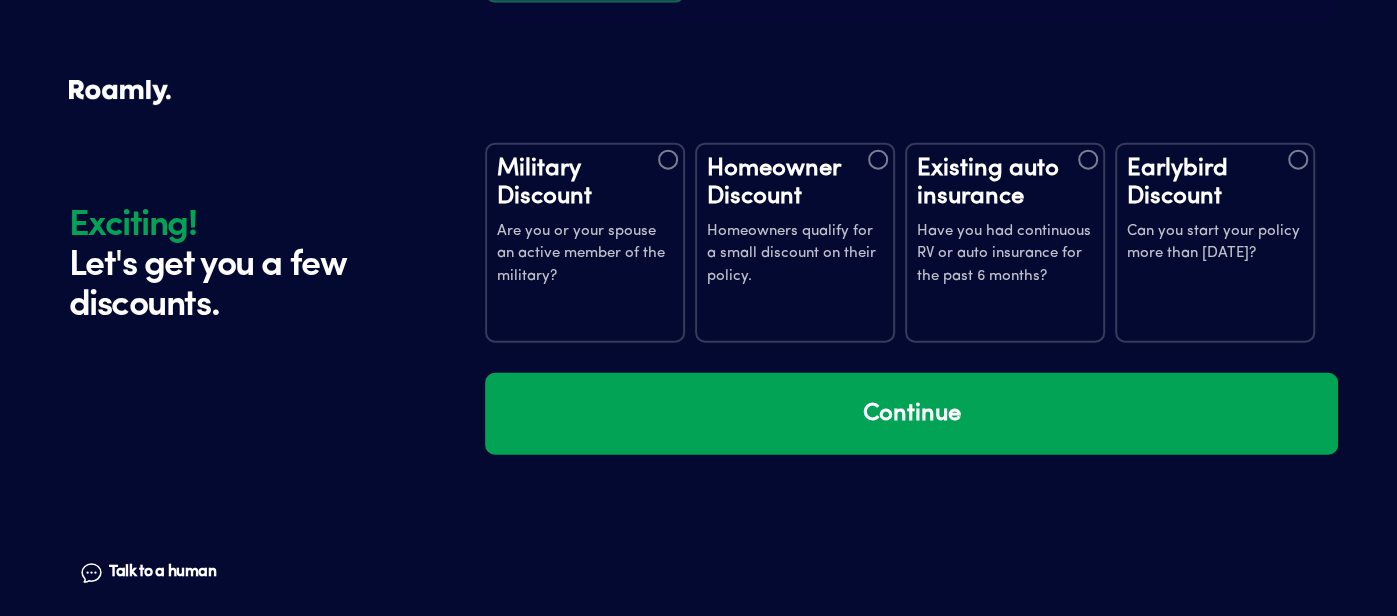click on "Homeowners qualify for a small discount on their policy." at bounding box center [795, 255] 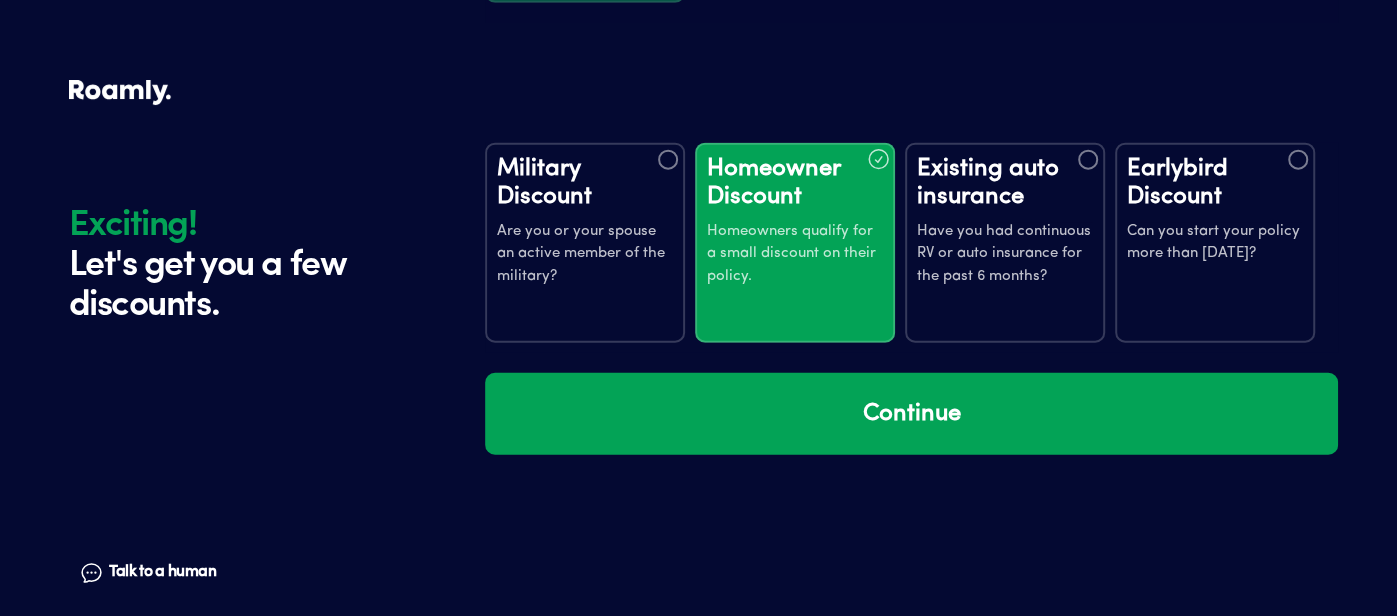 click on "Existing auto insurance" at bounding box center (1005, 183) 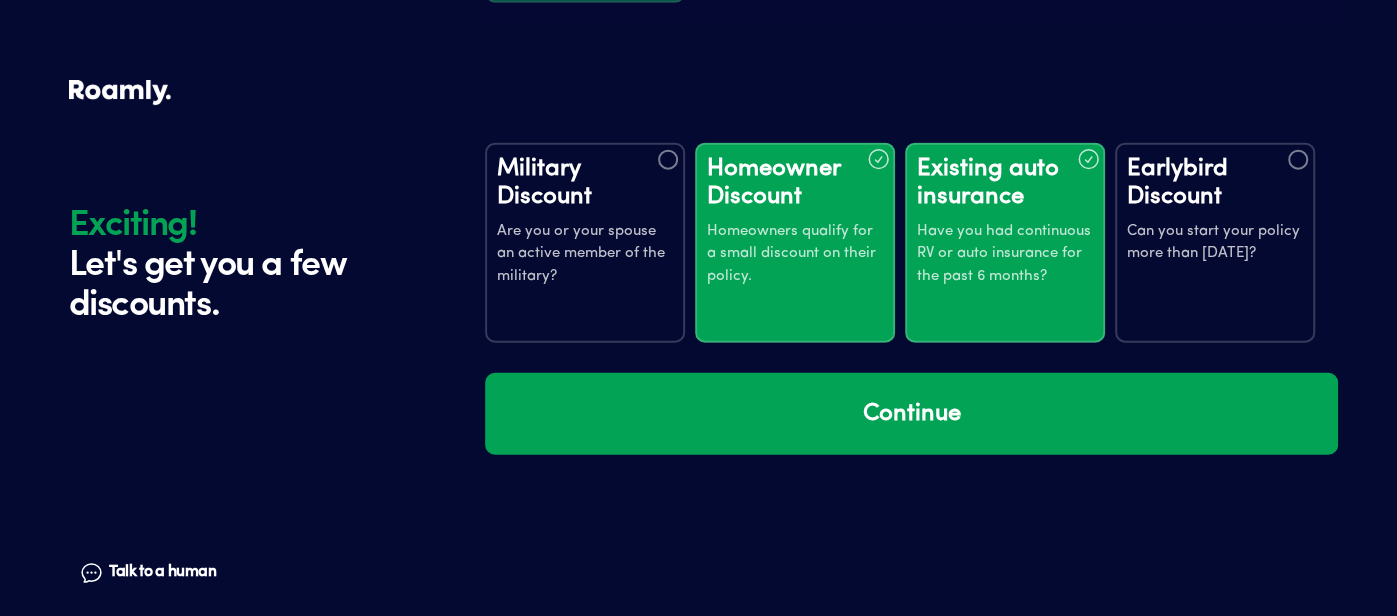 click on "Earlybird Discount Can you start your policy more than [DATE]?" at bounding box center [1215, 210] 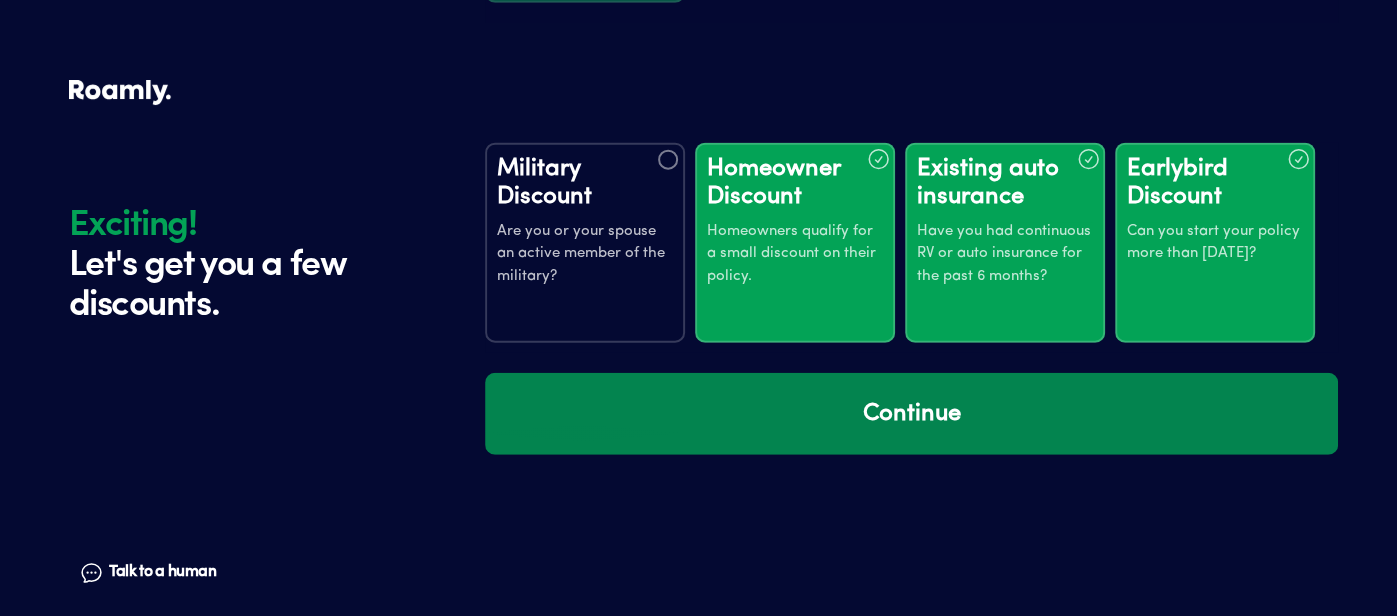 click on "Continue" at bounding box center (911, 414) 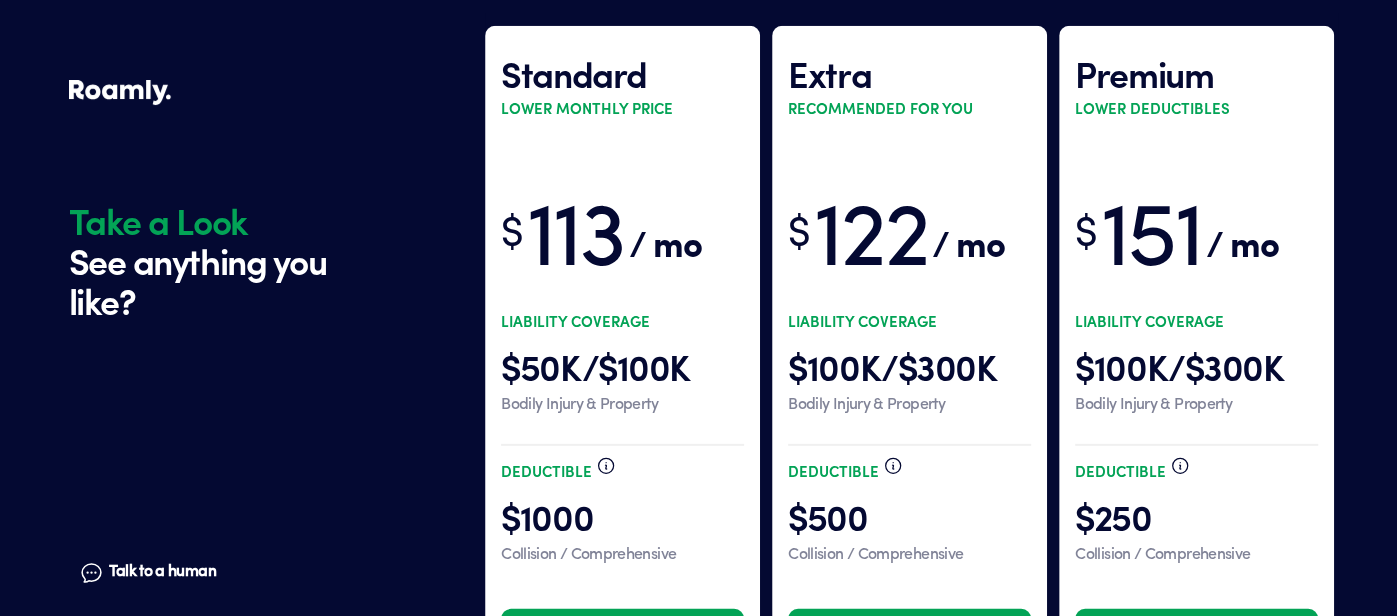 scroll, scrollTop: 3849, scrollLeft: 0, axis: vertical 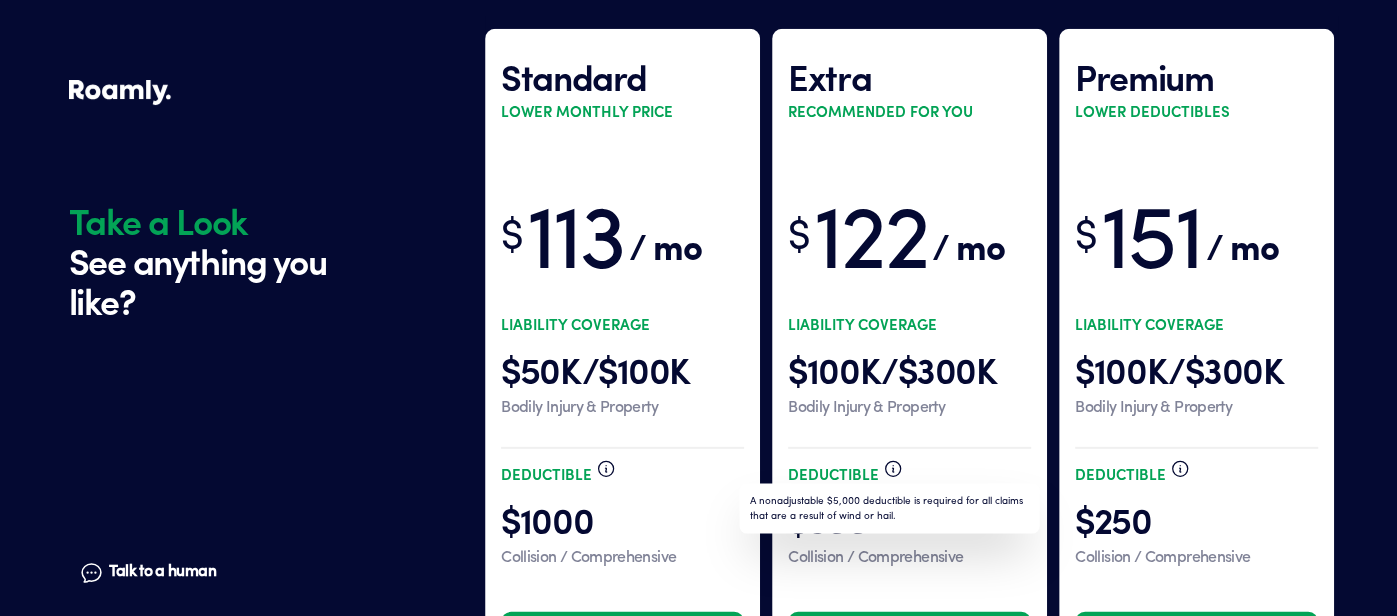 click 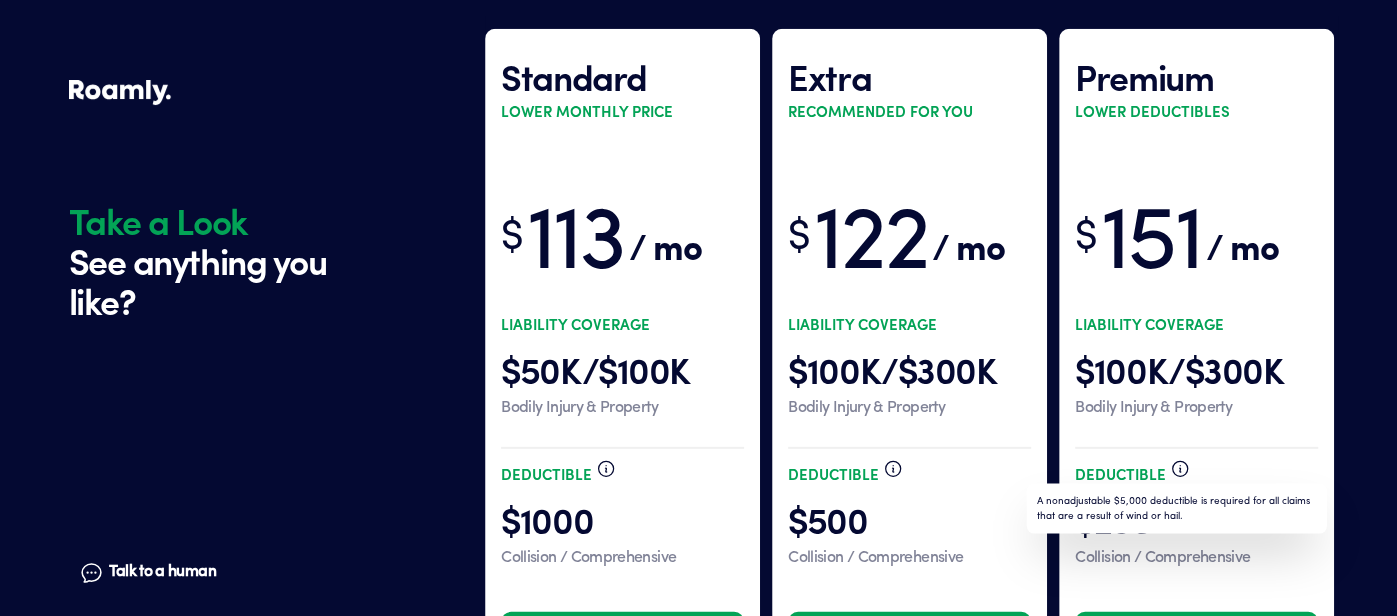 click 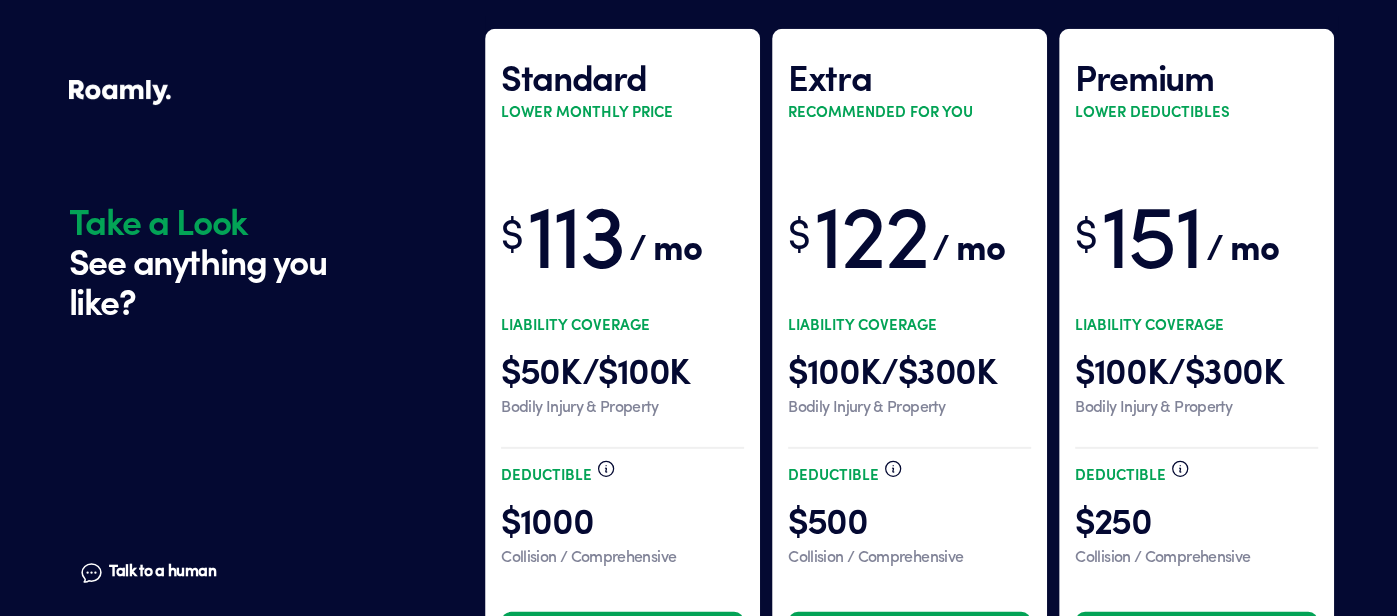 scroll, scrollTop: 3958, scrollLeft: 0, axis: vertical 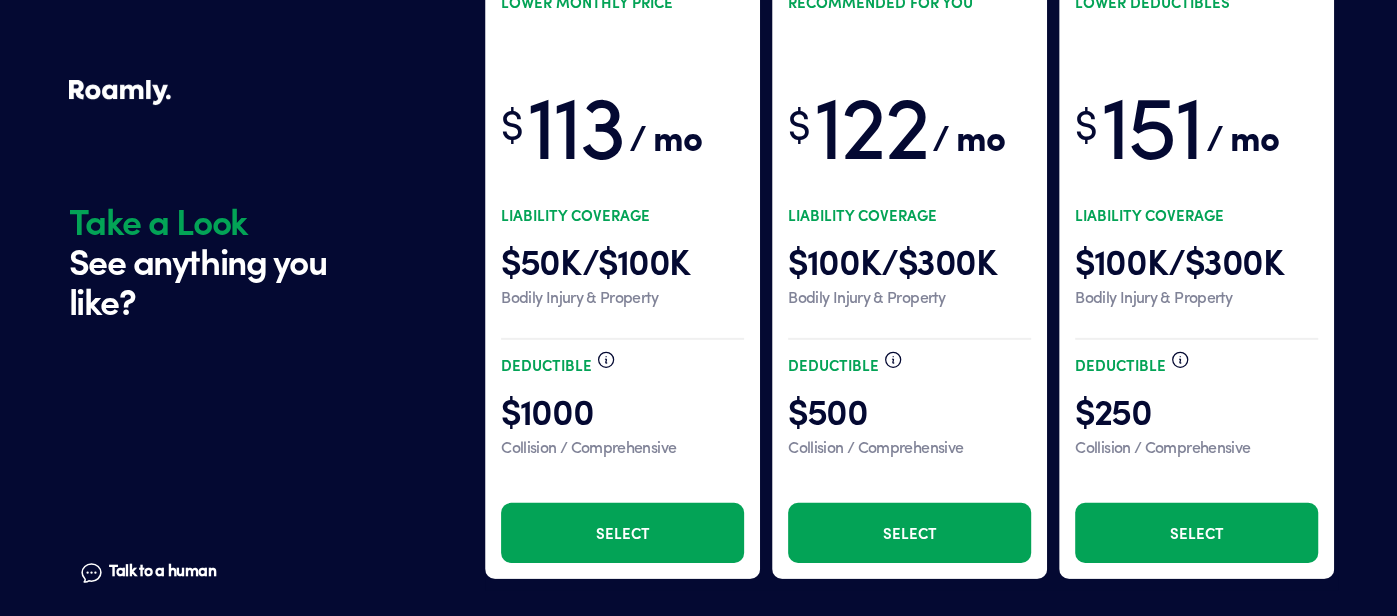click on "Select" at bounding box center (909, 533) 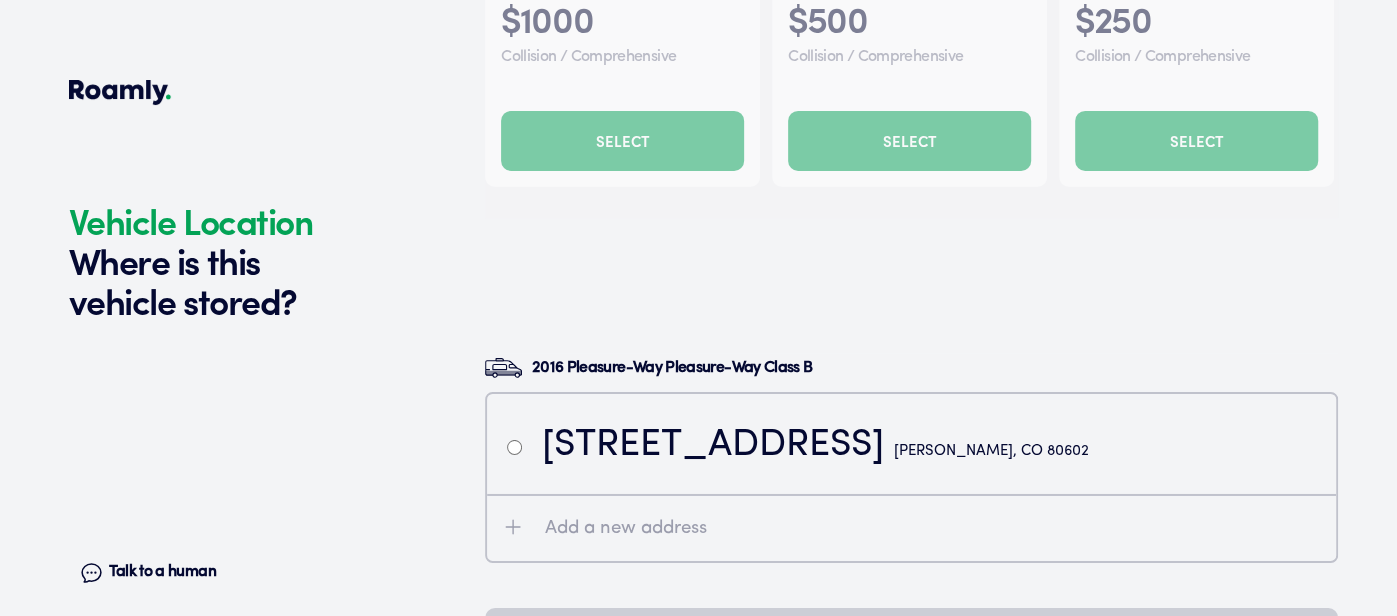 scroll, scrollTop: 4585, scrollLeft: 0, axis: vertical 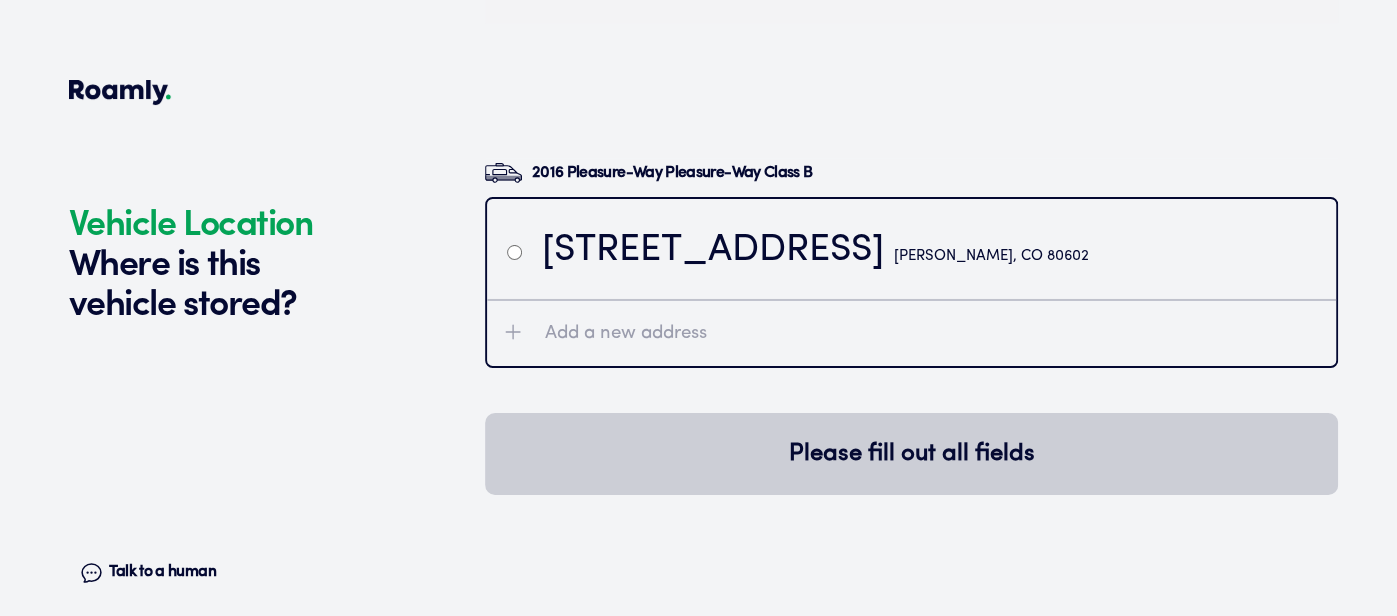 click at bounding box center (514, 252) 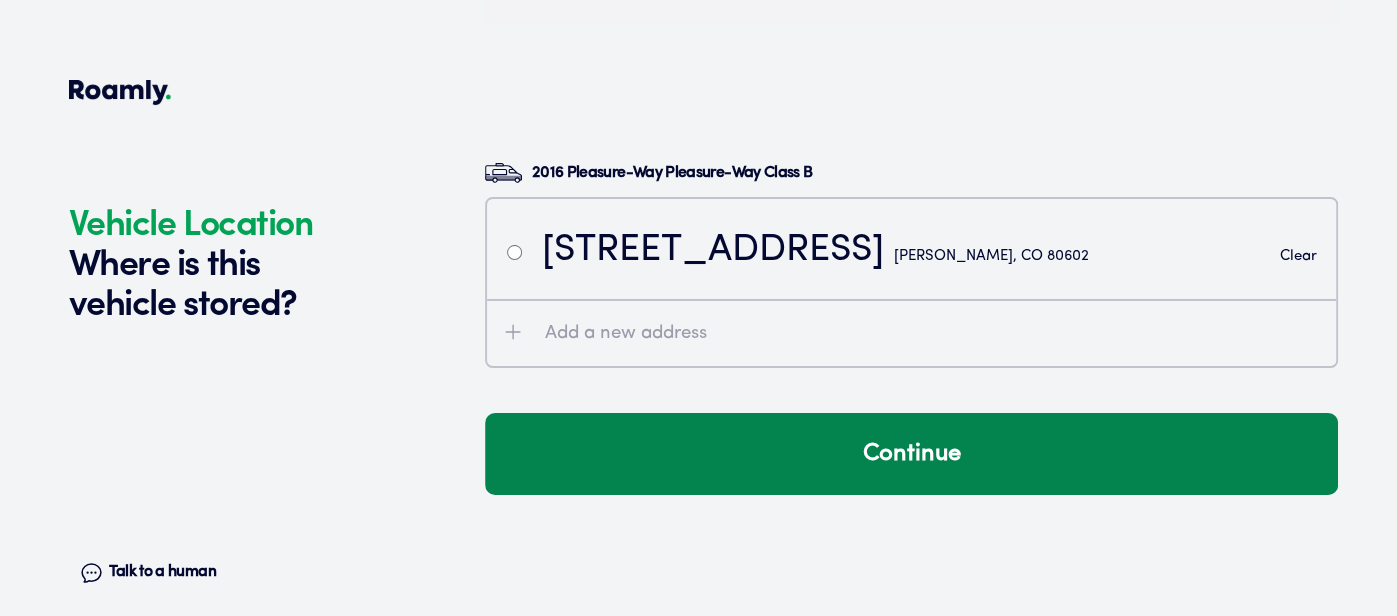 click on "Continue" at bounding box center [911, 454] 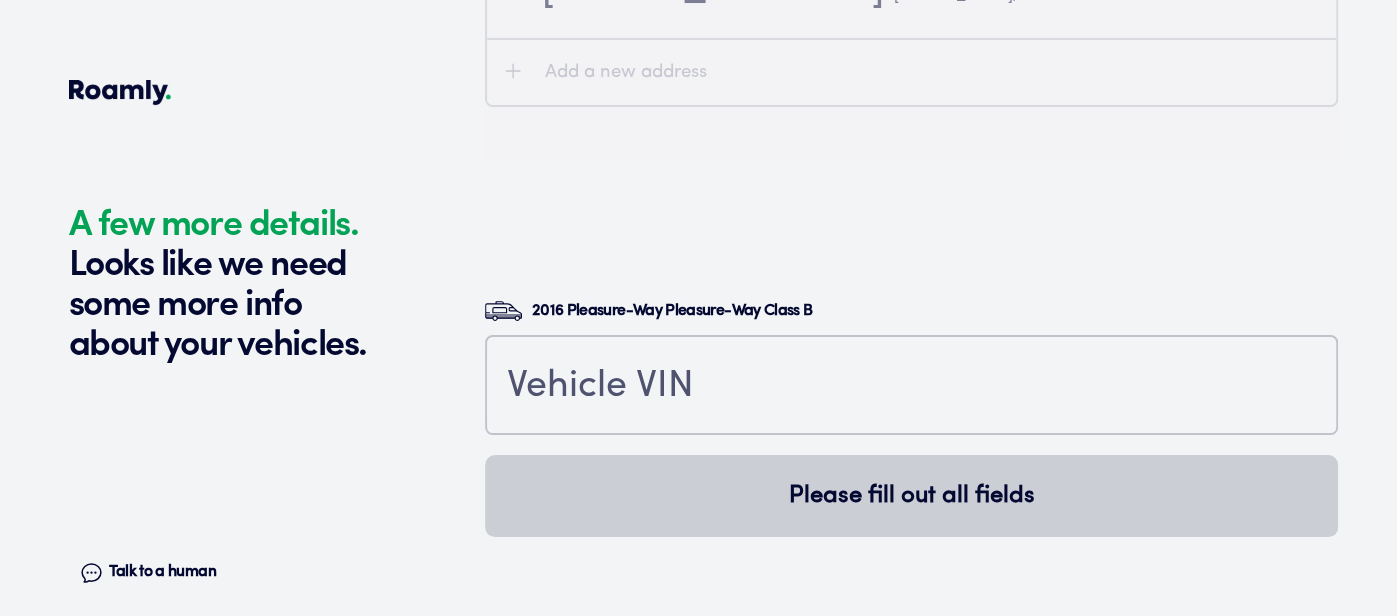 scroll, scrollTop: 5022, scrollLeft: 0, axis: vertical 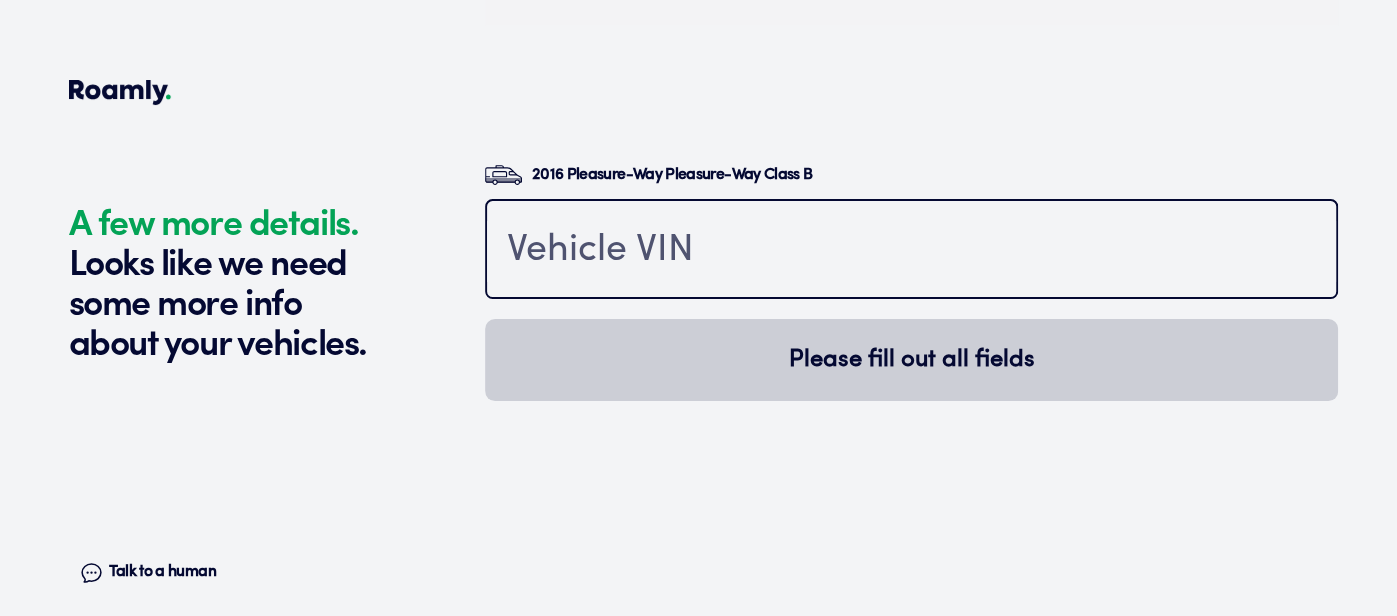 click at bounding box center (911, 251) 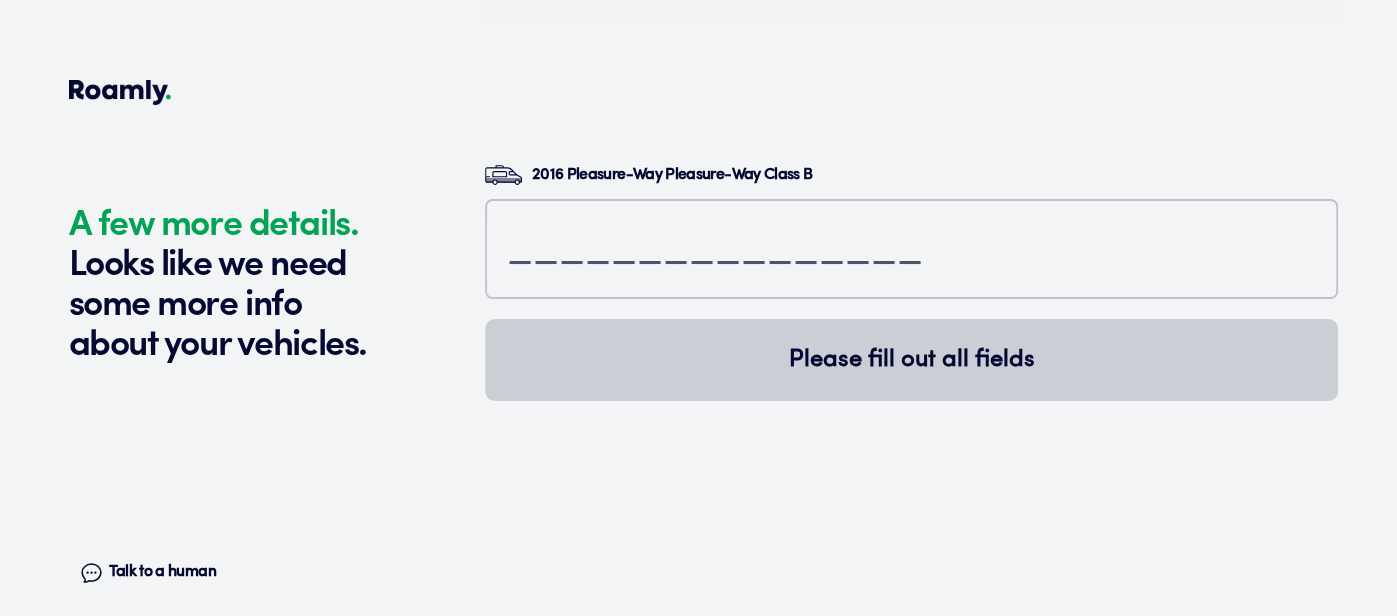 click on "A few more details. Looks like we need some more info about your vehicles. Talk to a human Chat" at bounding box center (272, -2197) 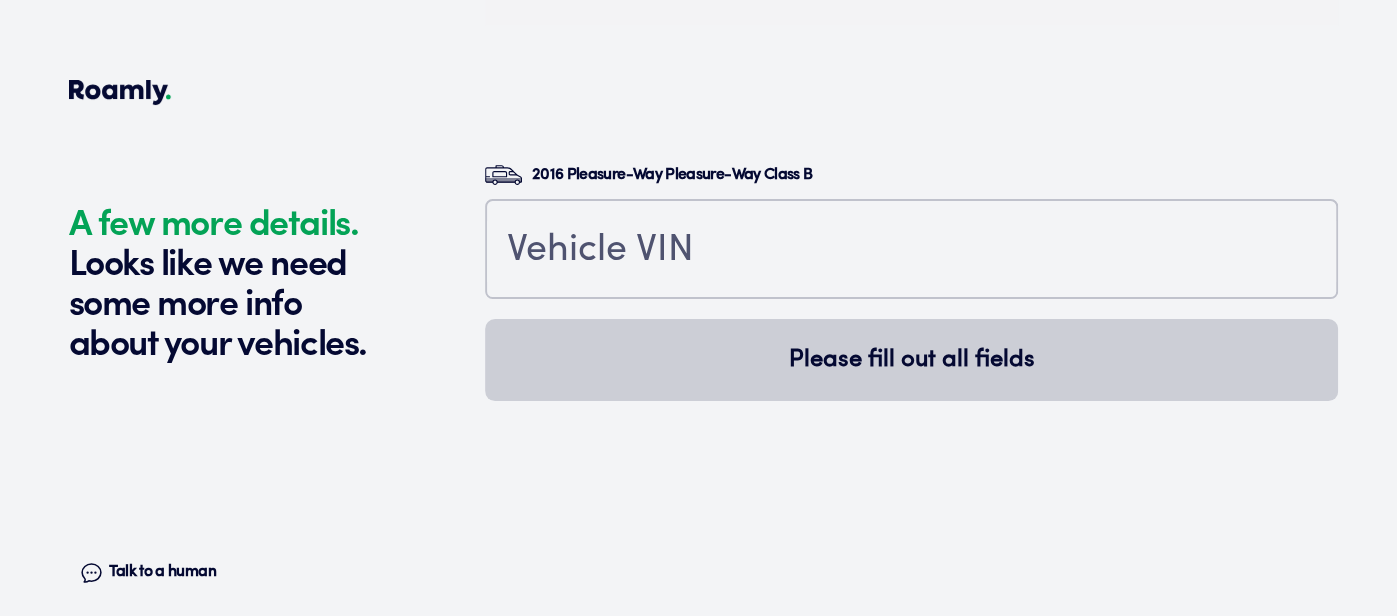 click on "A few more details. Looks like we need some more info about your vehicles. Talk to a human Chat" at bounding box center [272, -2197] 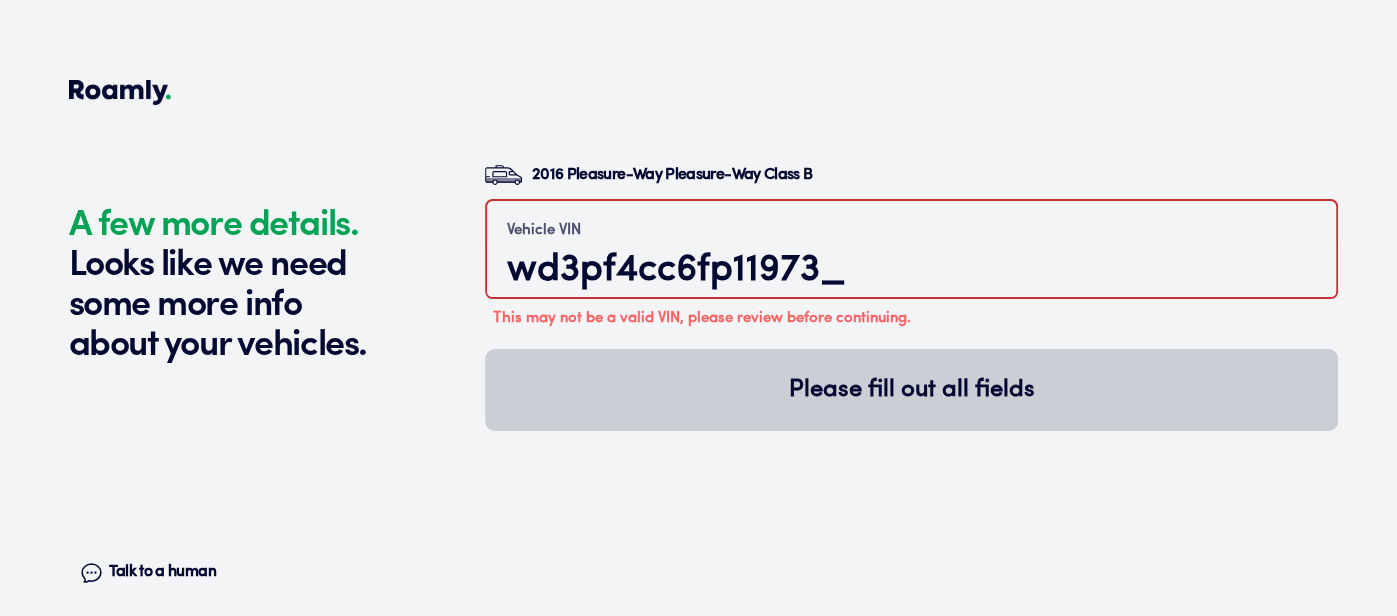 click on "wd3pf4cc6fp11973_" at bounding box center [911, 270] 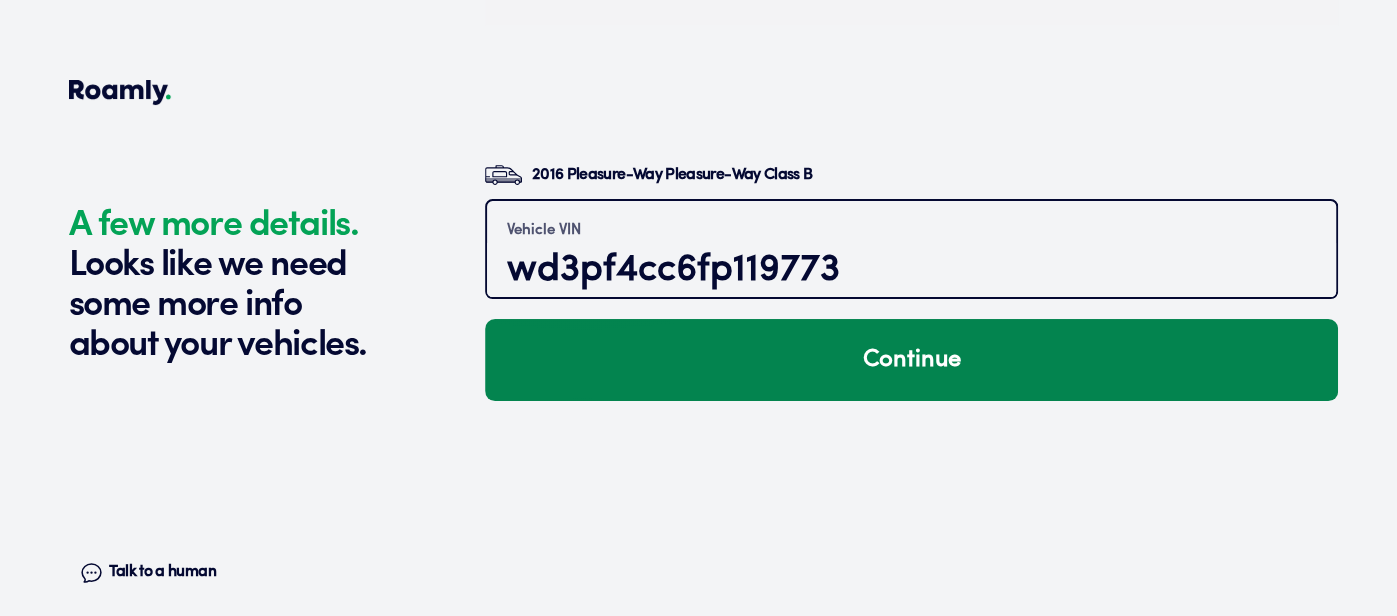 type on "wd3pf4cc6fp119773" 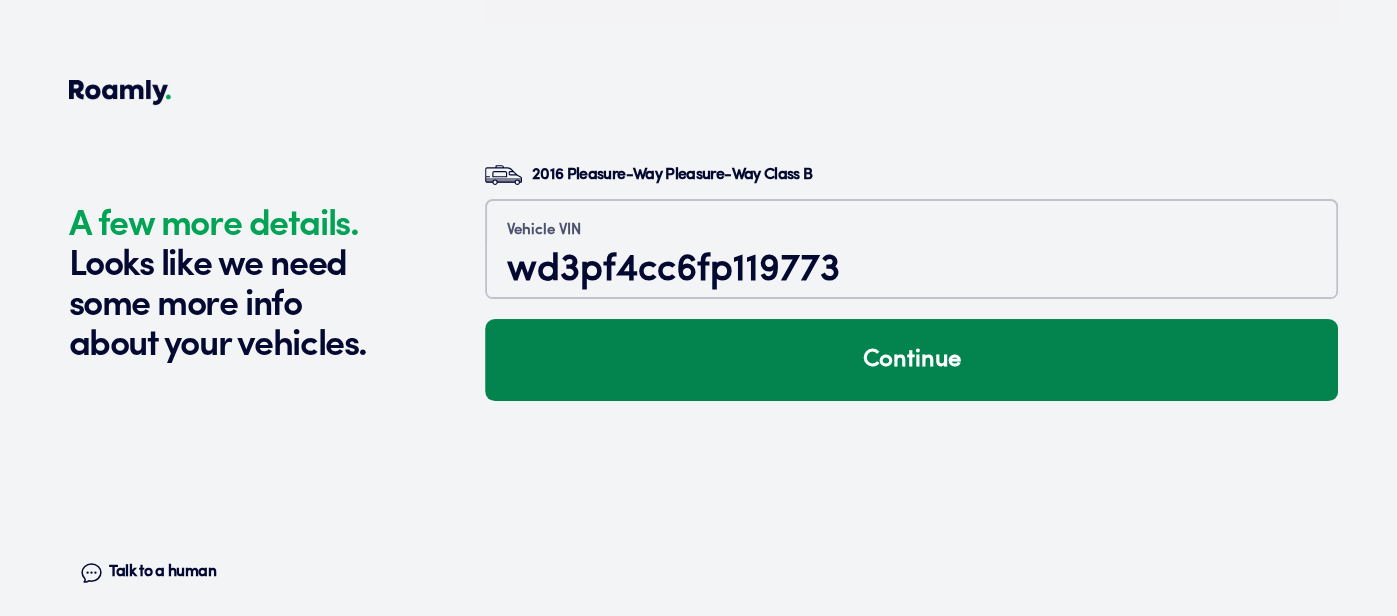 click on "Continue" at bounding box center [911, 360] 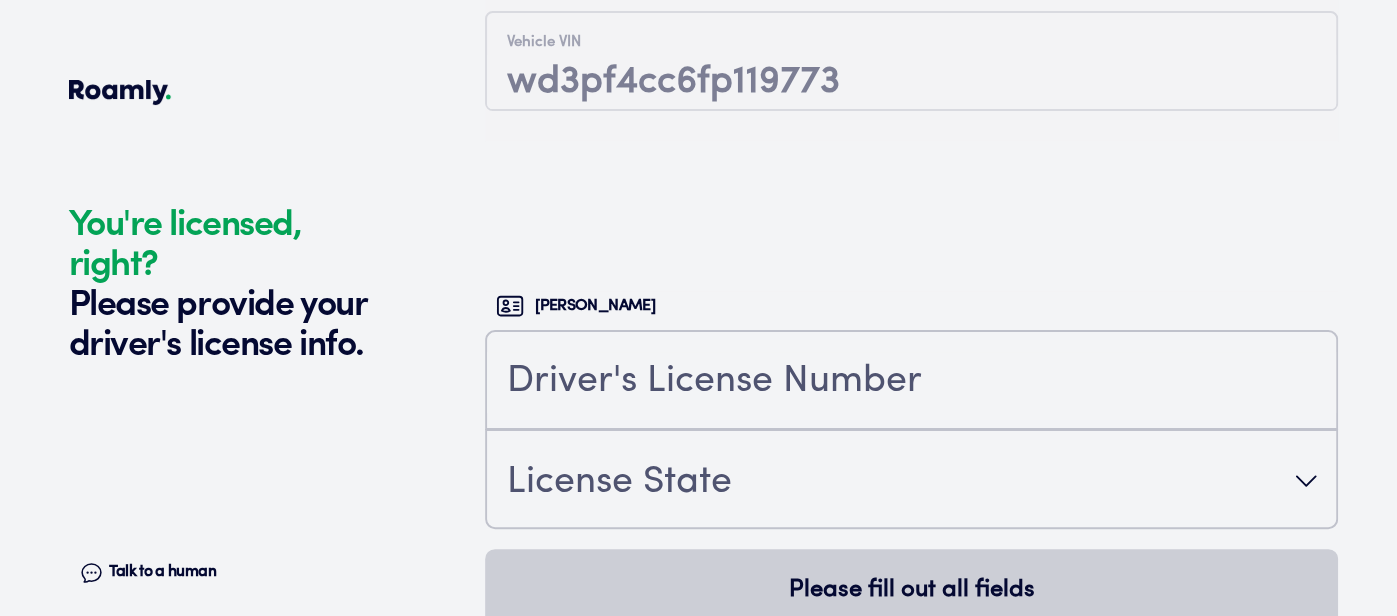 scroll, scrollTop: 5365, scrollLeft: 0, axis: vertical 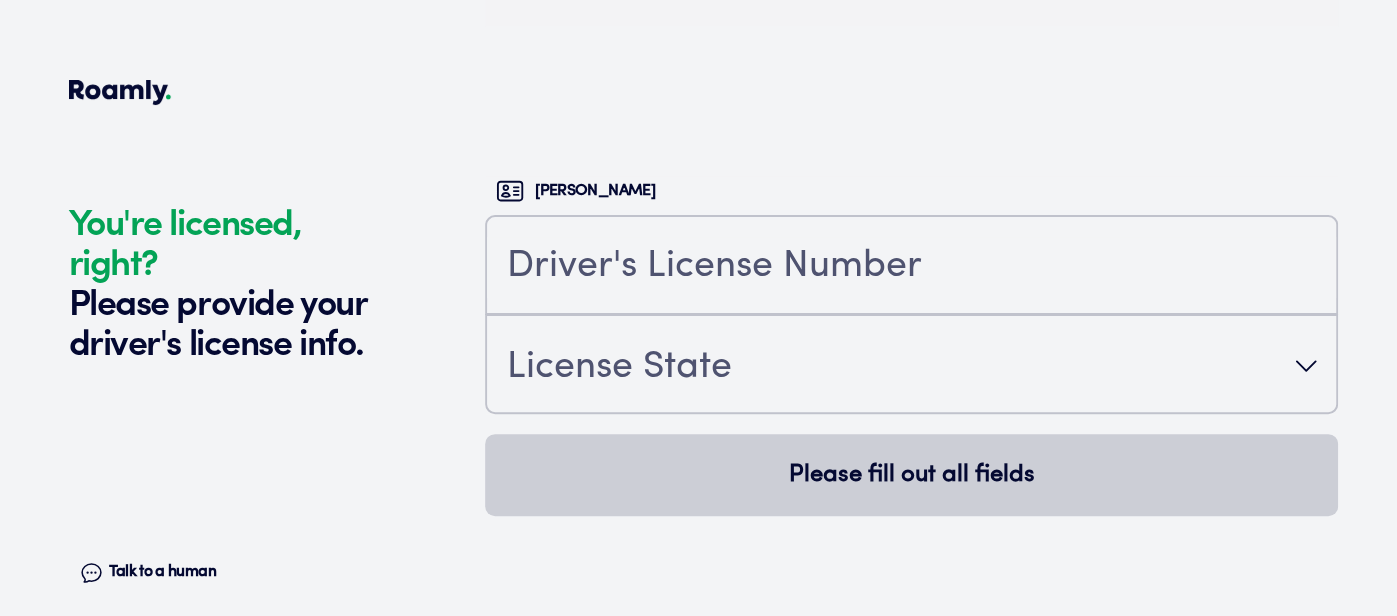 click at bounding box center [911, 265] 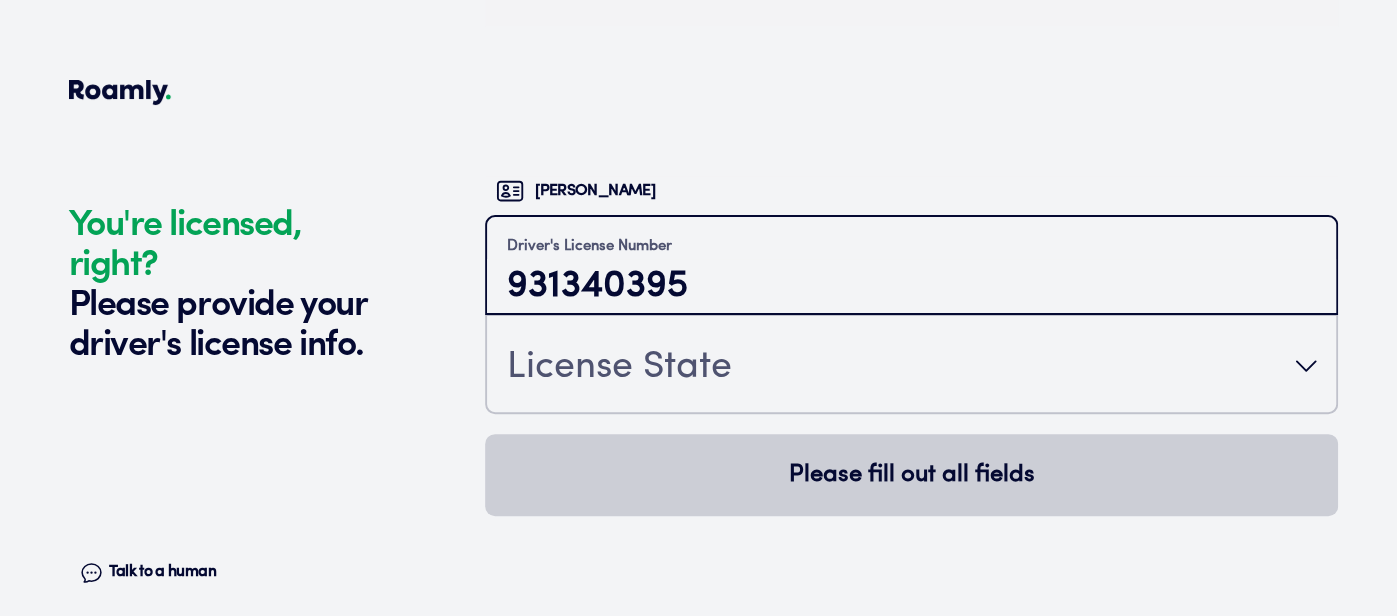 type on "931340395" 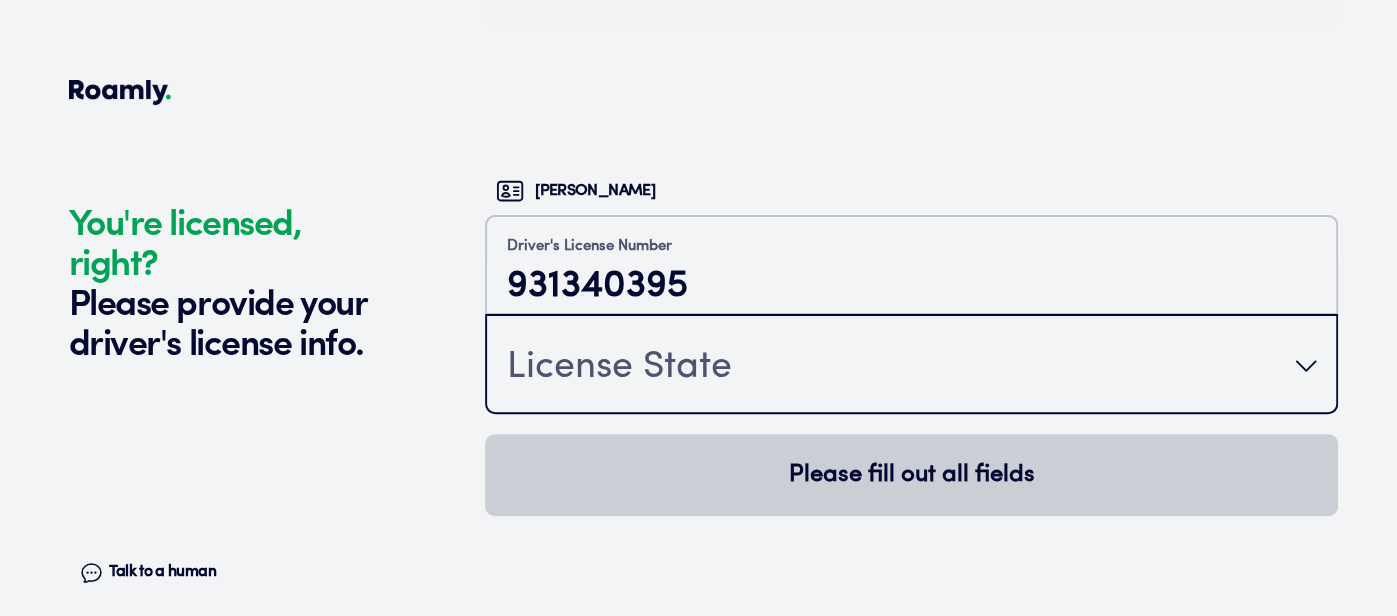 click on "License State" at bounding box center [619, 368] 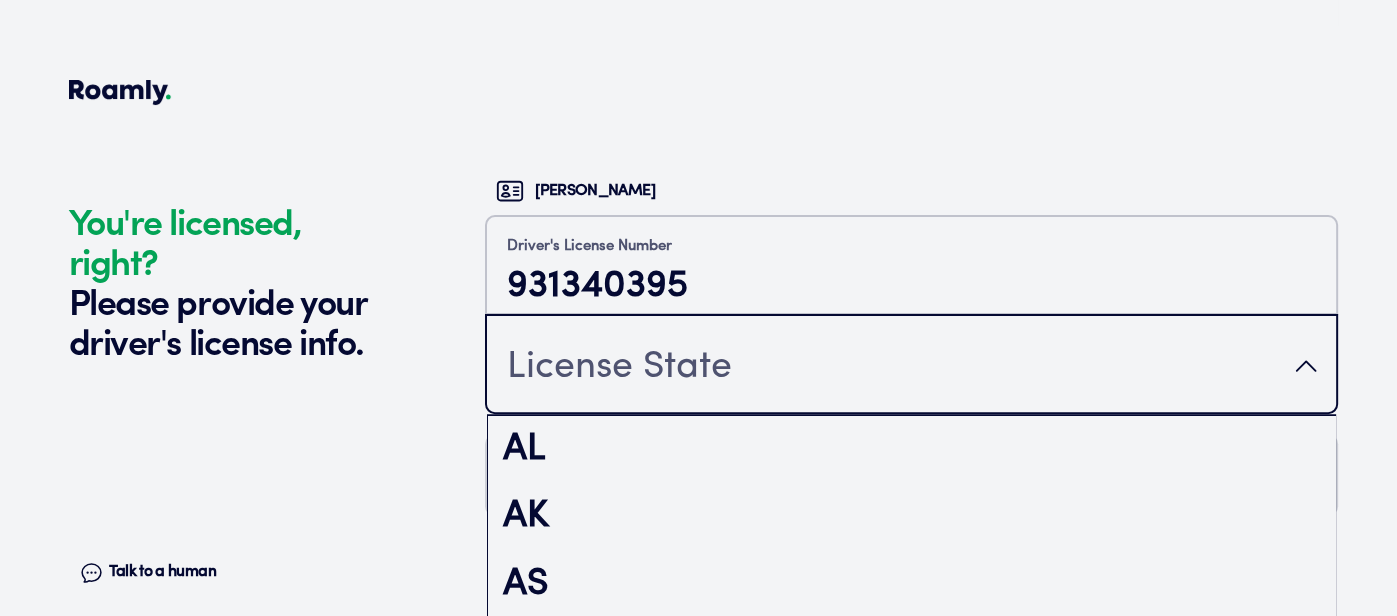 click on "License State" at bounding box center (619, 368) 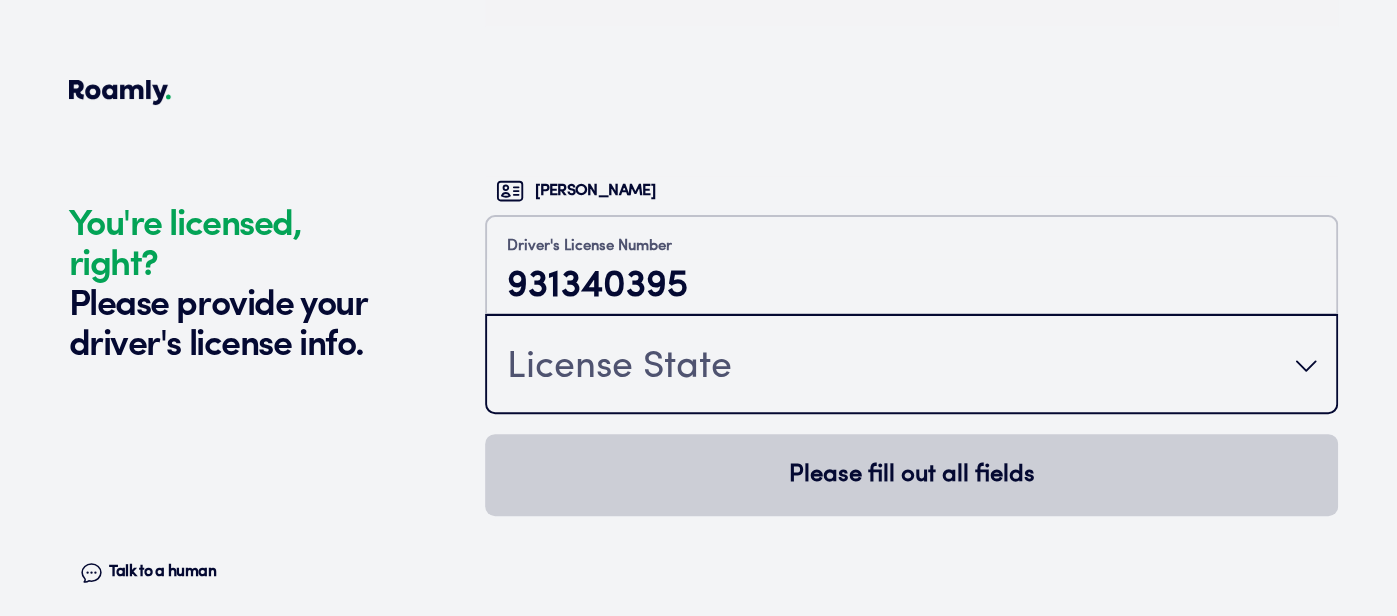 click on "License State" at bounding box center (619, 368) 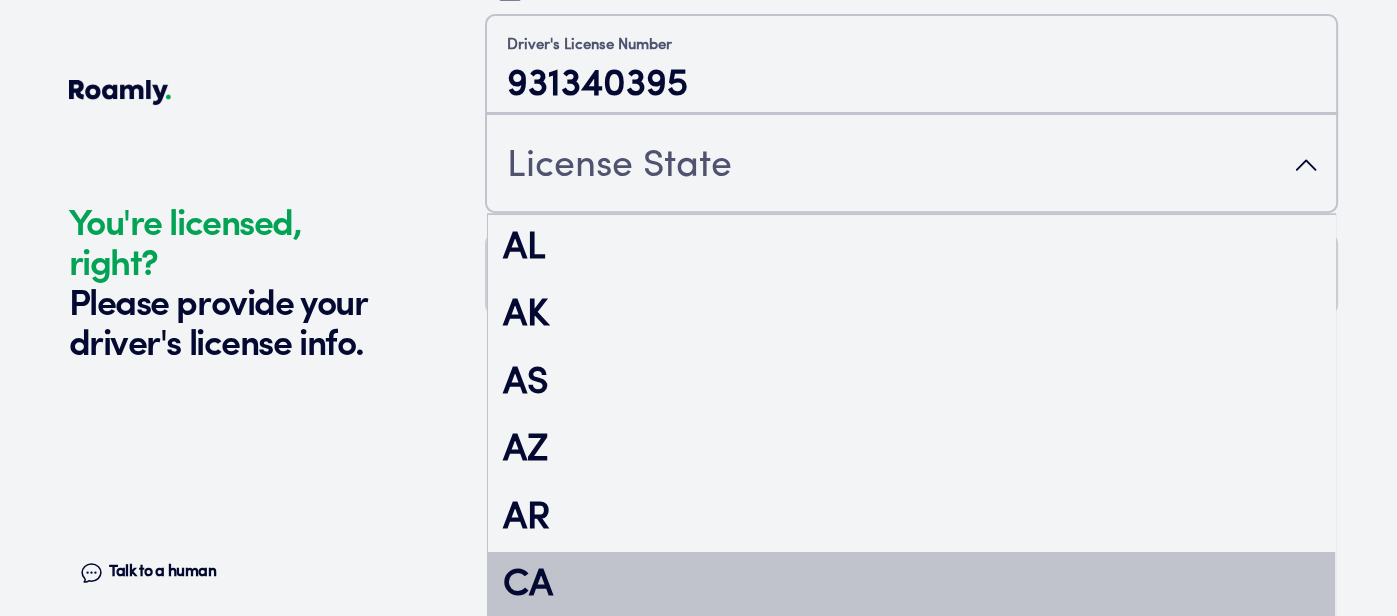 scroll, scrollTop: 268, scrollLeft: 0, axis: vertical 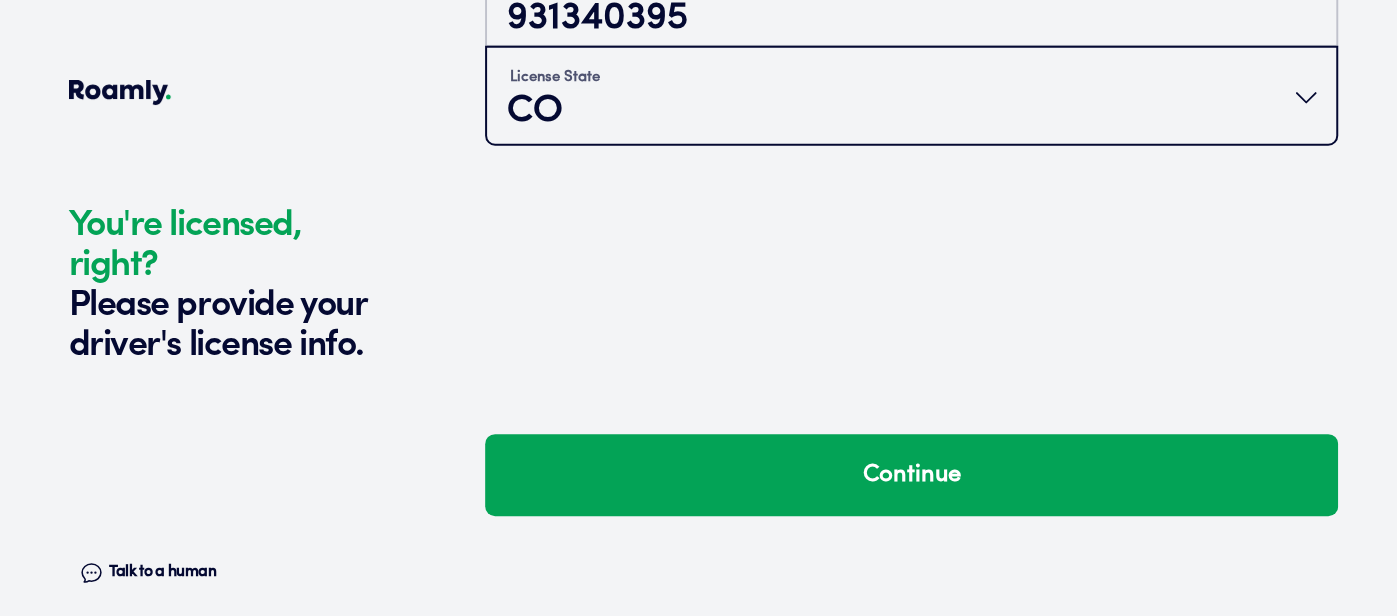 type 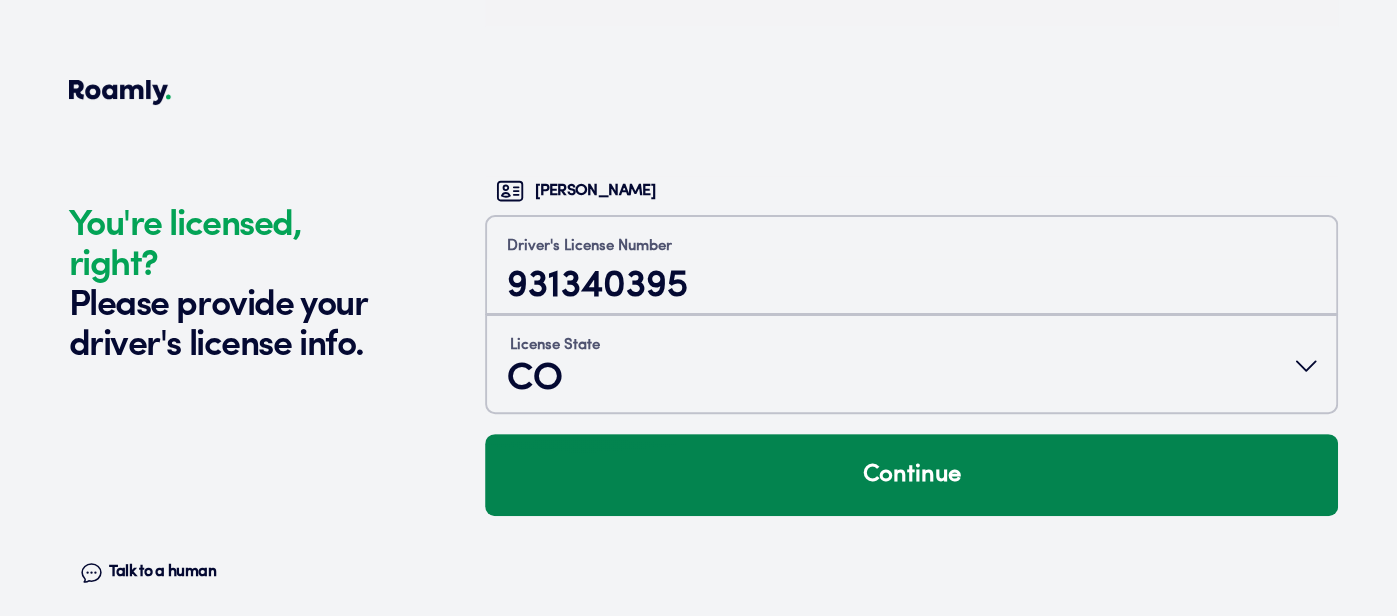 click on "Continue" at bounding box center [911, 475] 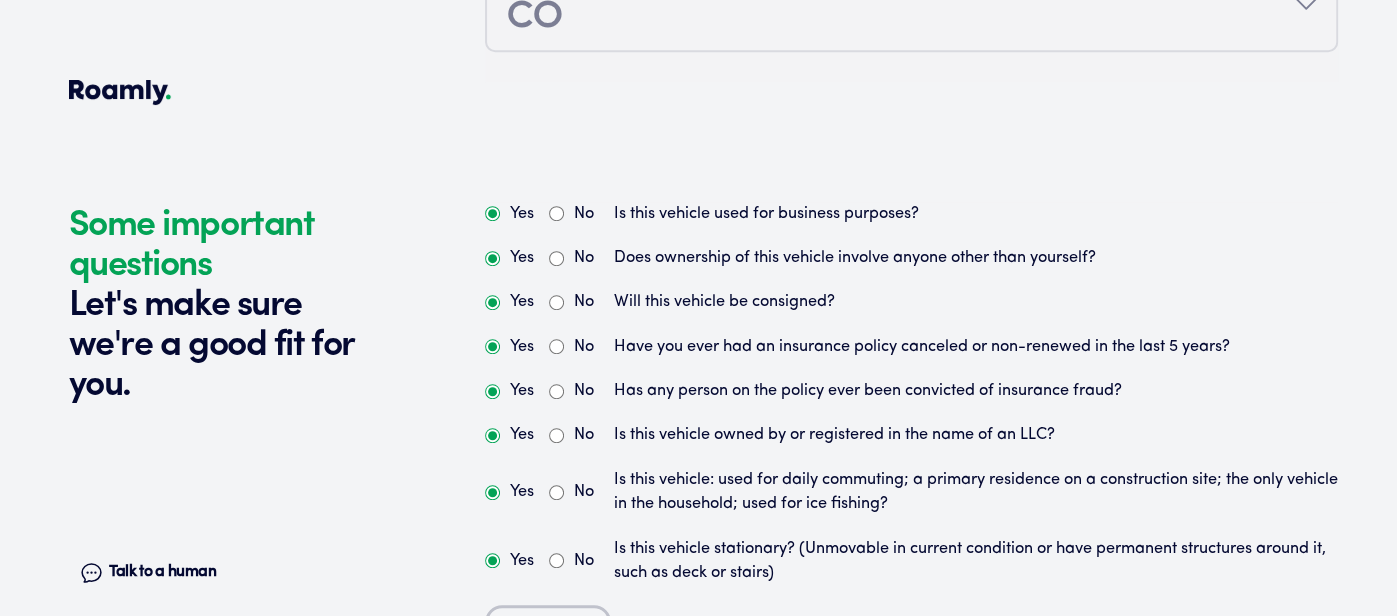 scroll, scrollTop: 5823, scrollLeft: 0, axis: vertical 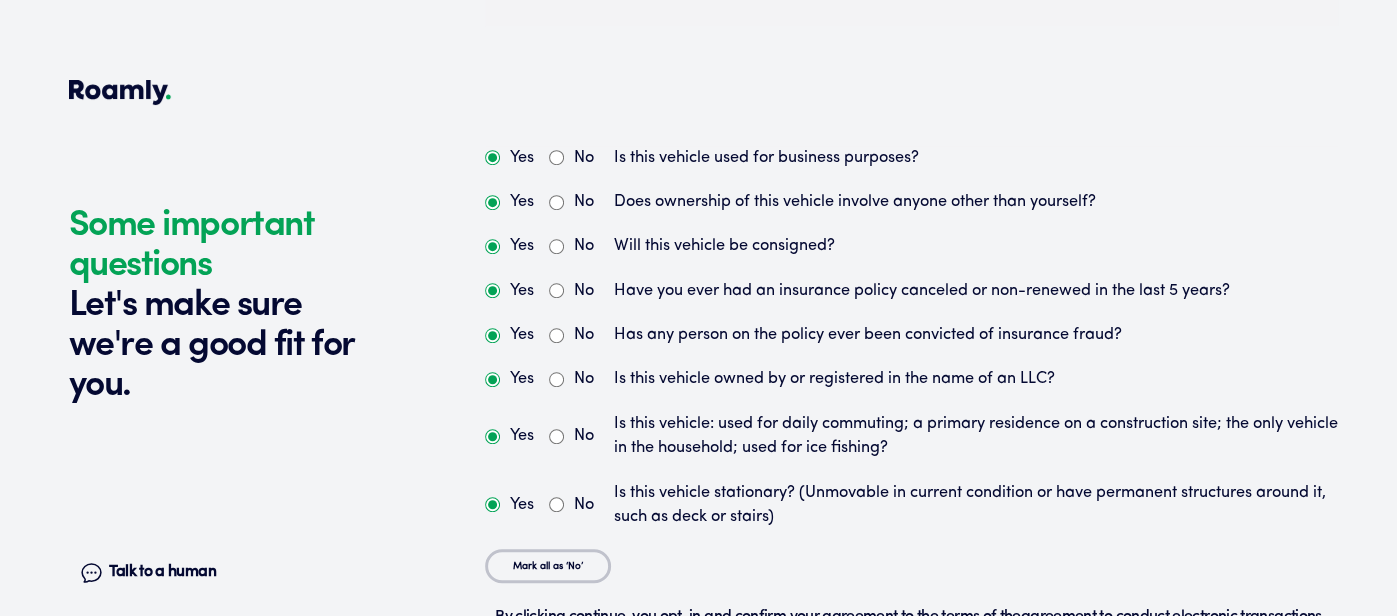 click on "No" at bounding box center [571, 158] 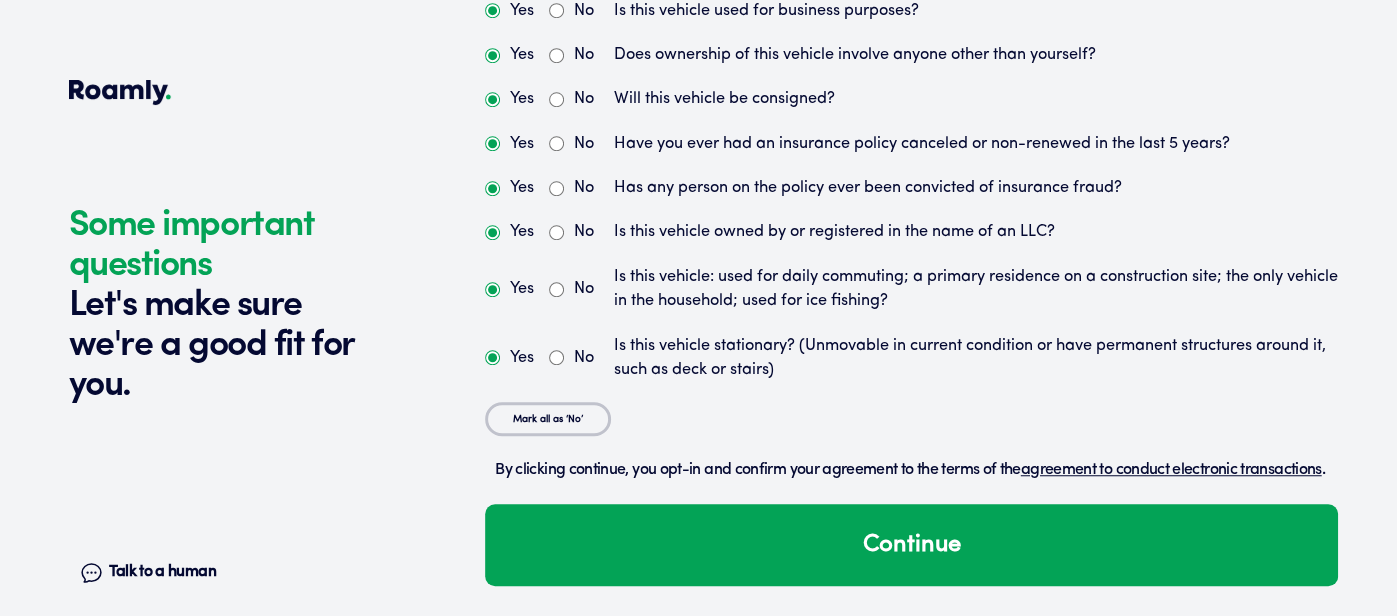 scroll, scrollTop: 5992, scrollLeft: 0, axis: vertical 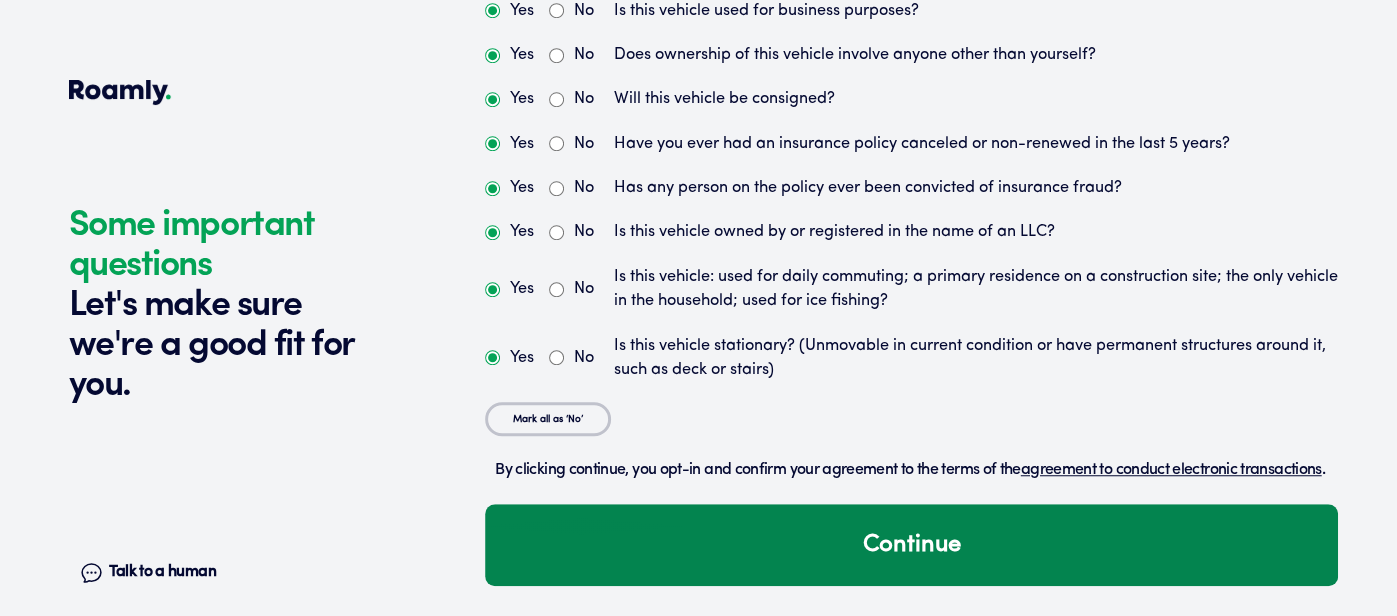 click on "Continue" at bounding box center [911, 545] 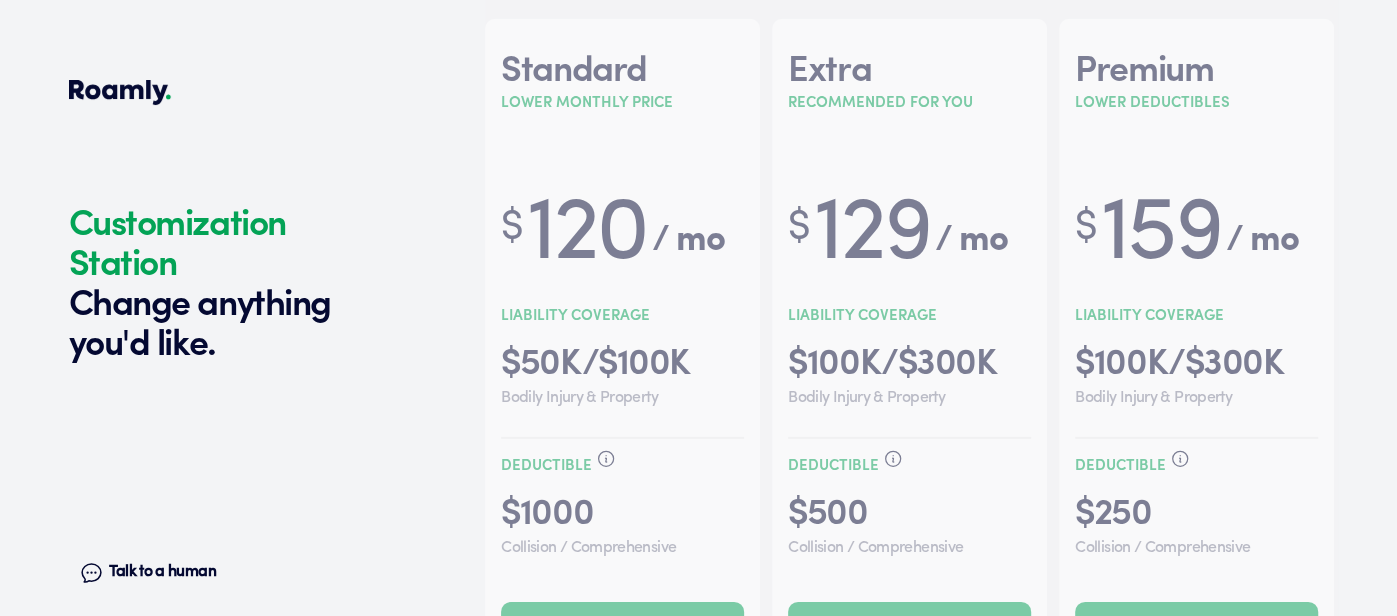 scroll, scrollTop: 3912, scrollLeft: 0, axis: vertical 